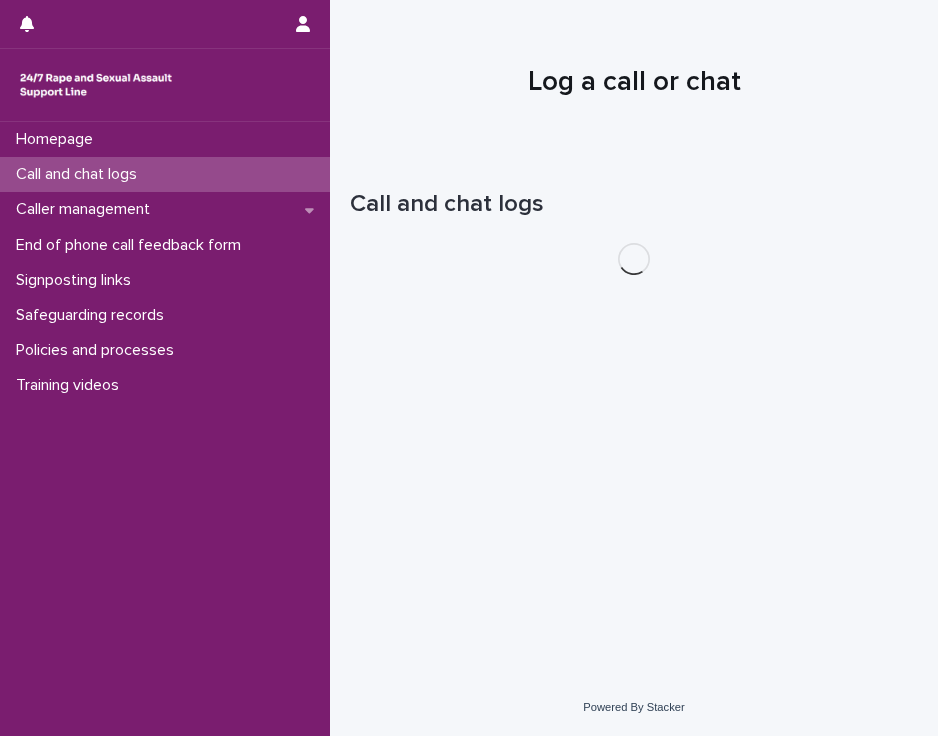 scroll, scrollTop: 0, scrollLeft: 0, axis: both 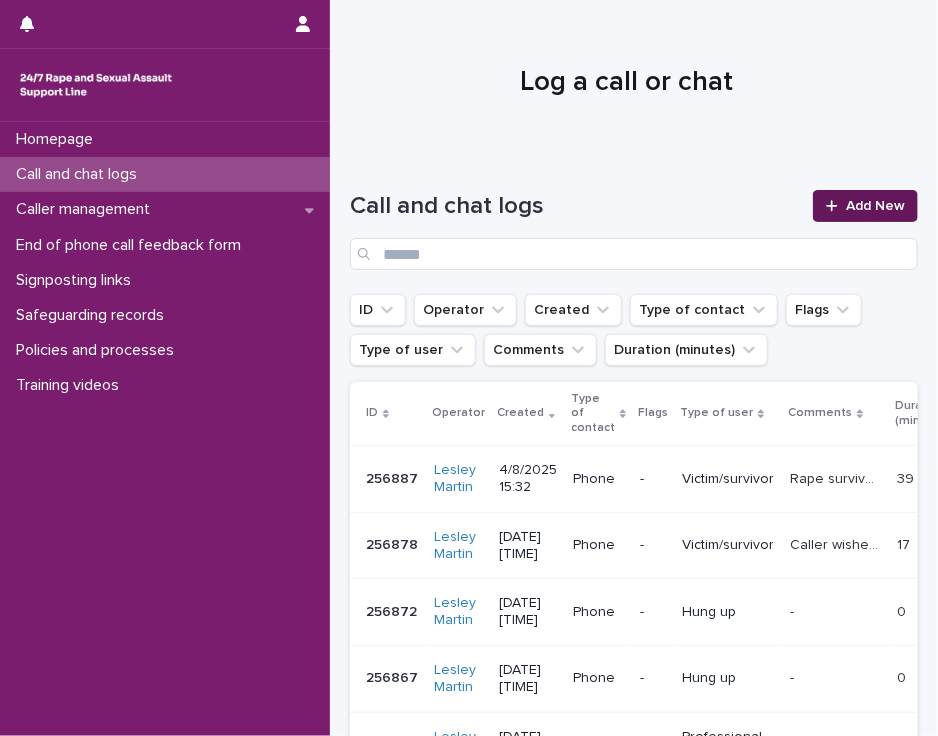 click at bounding box center [836, 206] 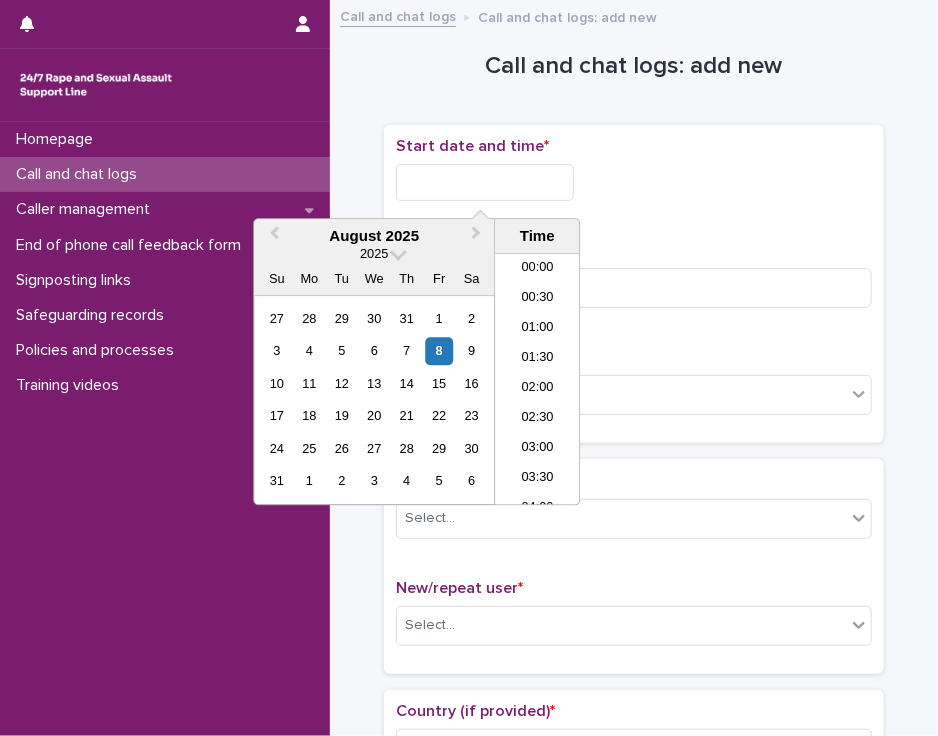 scroll, scrollTop: 850, scrollLeft: 0, axis: vertical 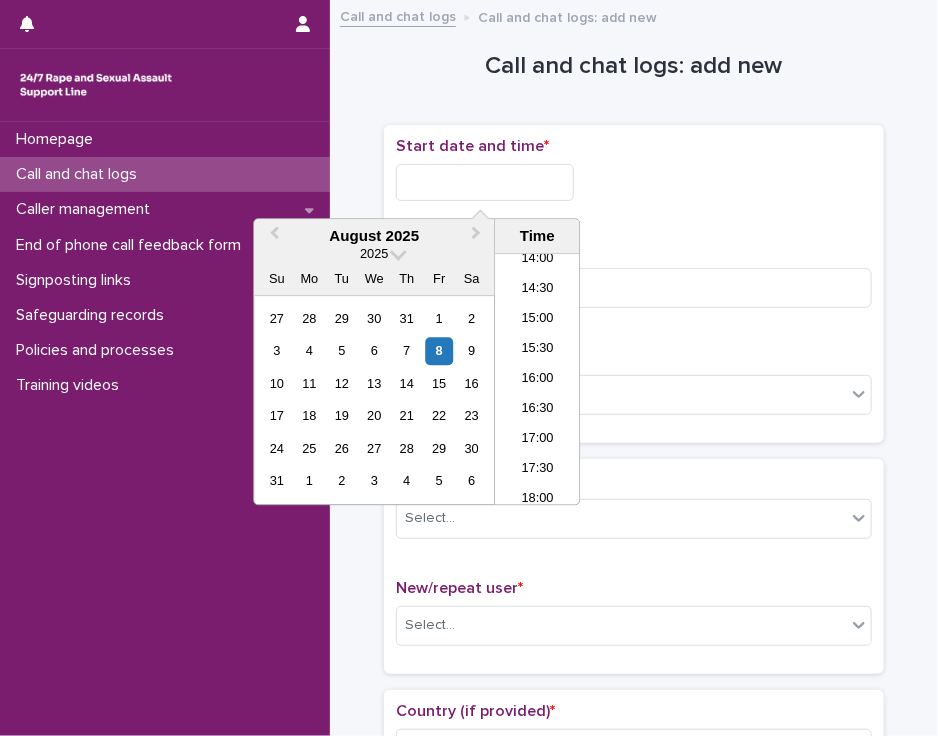 click at bounding box center [485, 182] 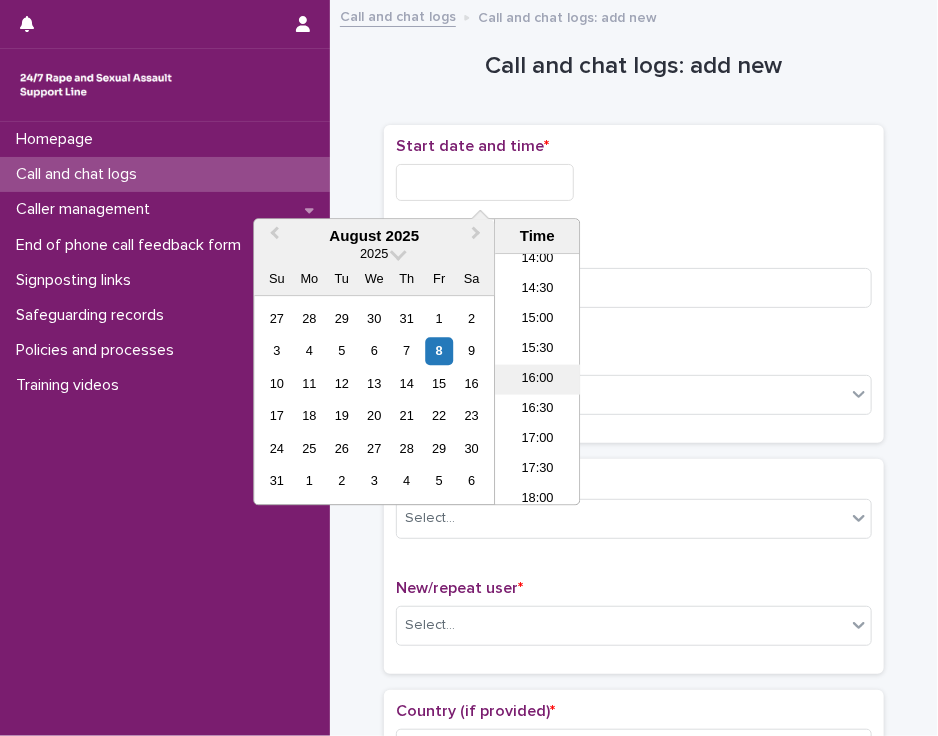 click on "16:00" at bounding box center [537, 380] 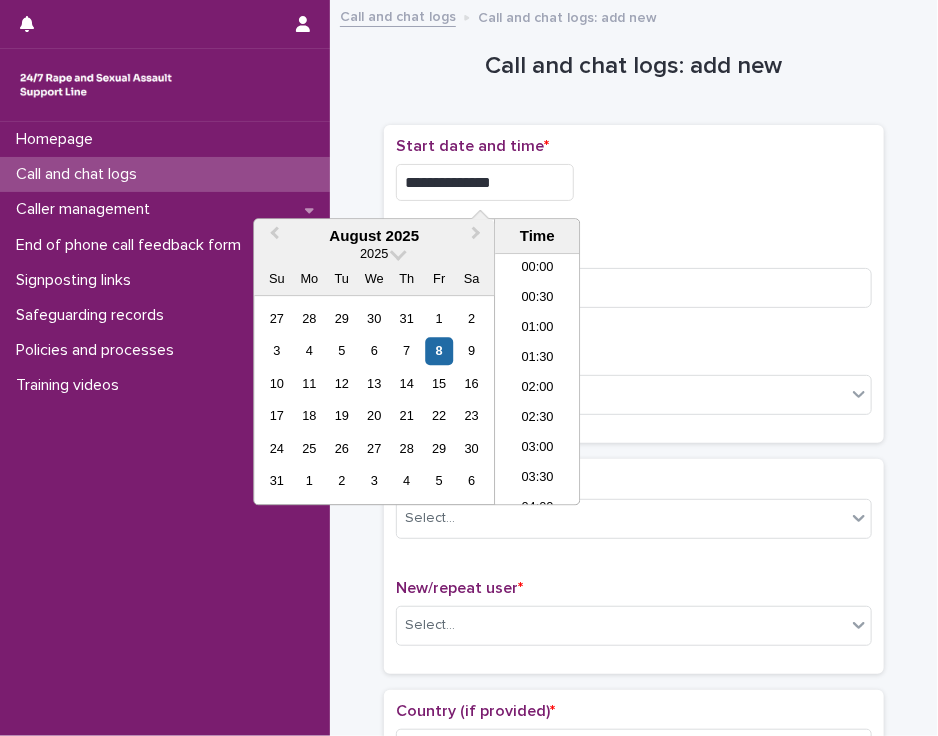 scroll, scrollTop: 850, scrollLeft: 0, axis: vertical 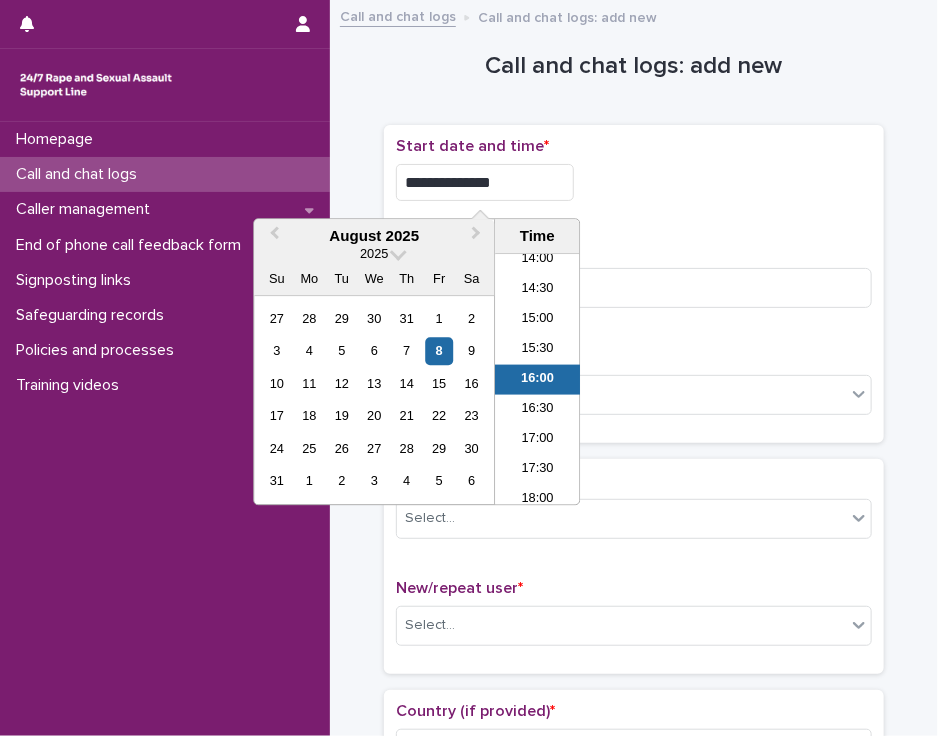 click on "**********" at bounding box center (485, 182) 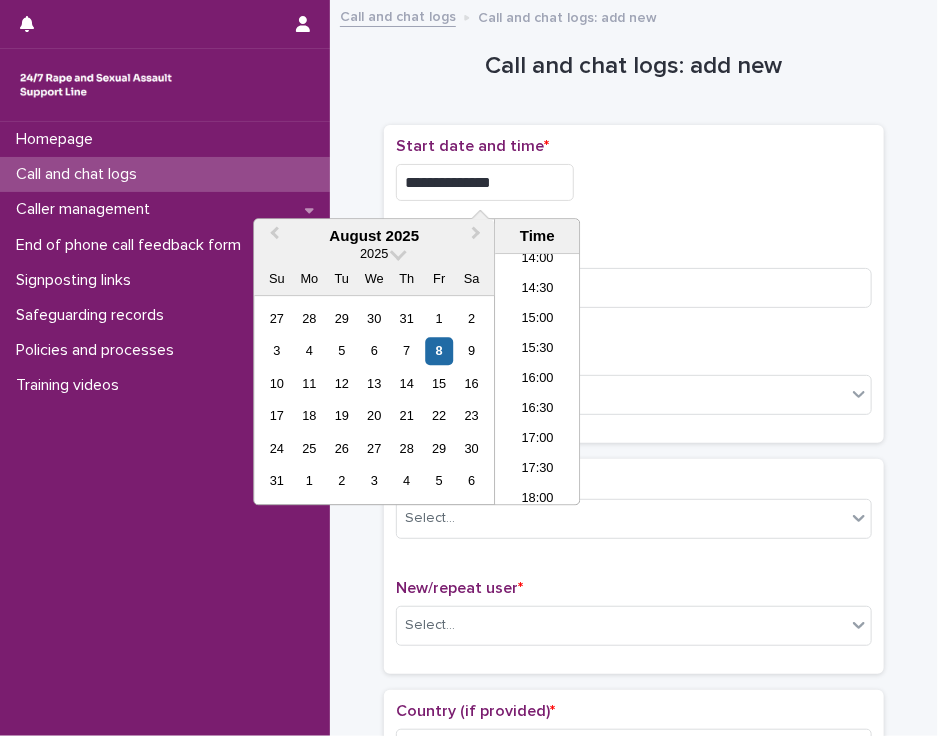 type on "**********" 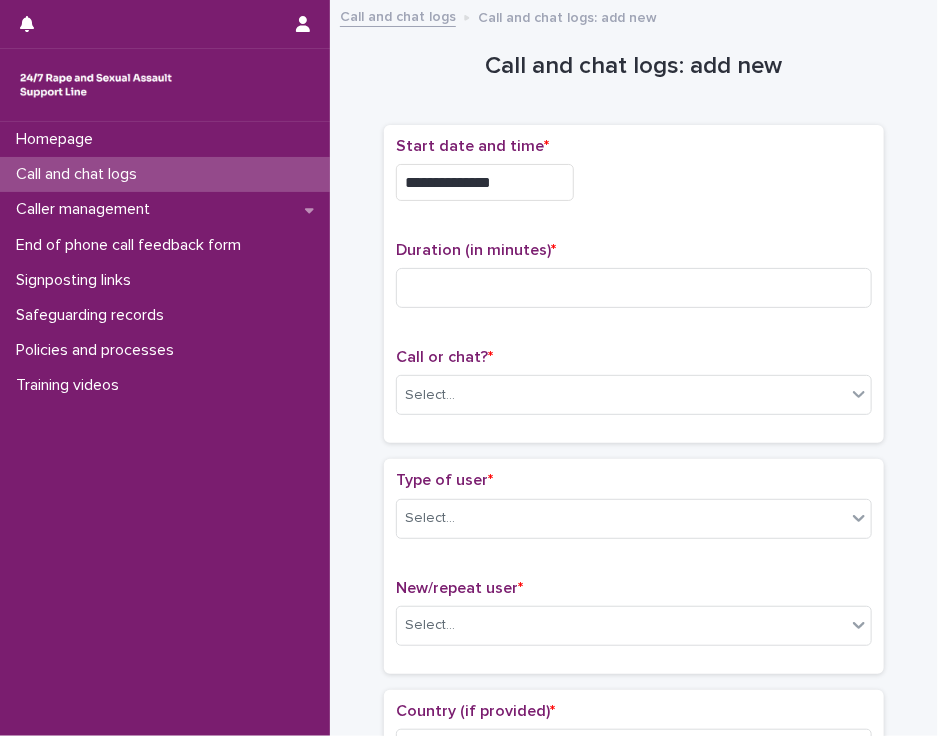 click on "**********" at bounding box center (634, 182) 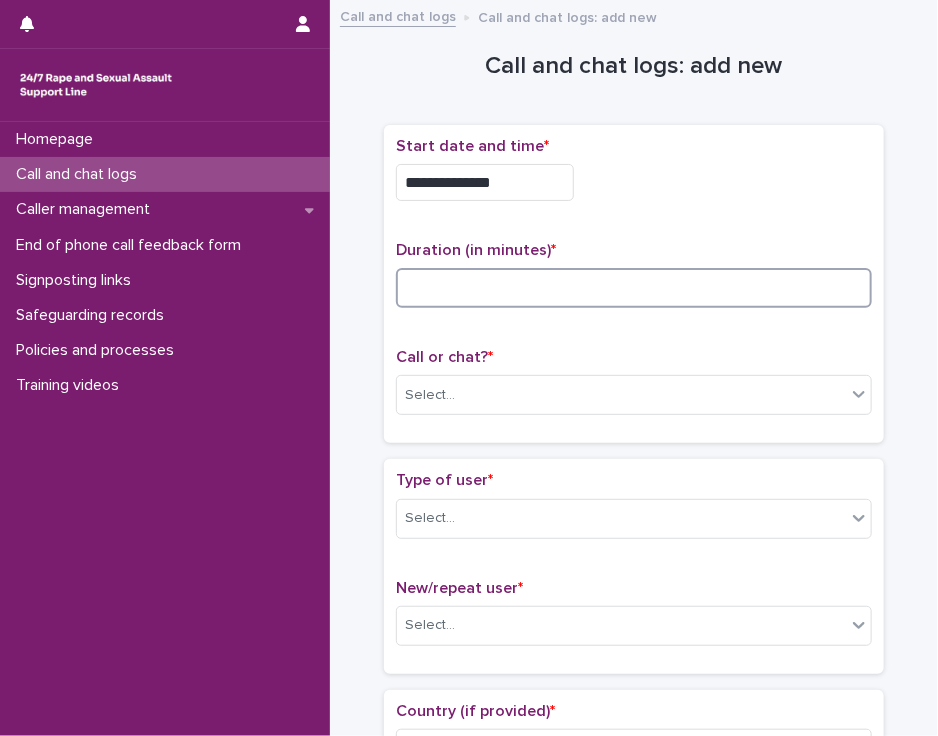 click at bounding box center [634, 288] 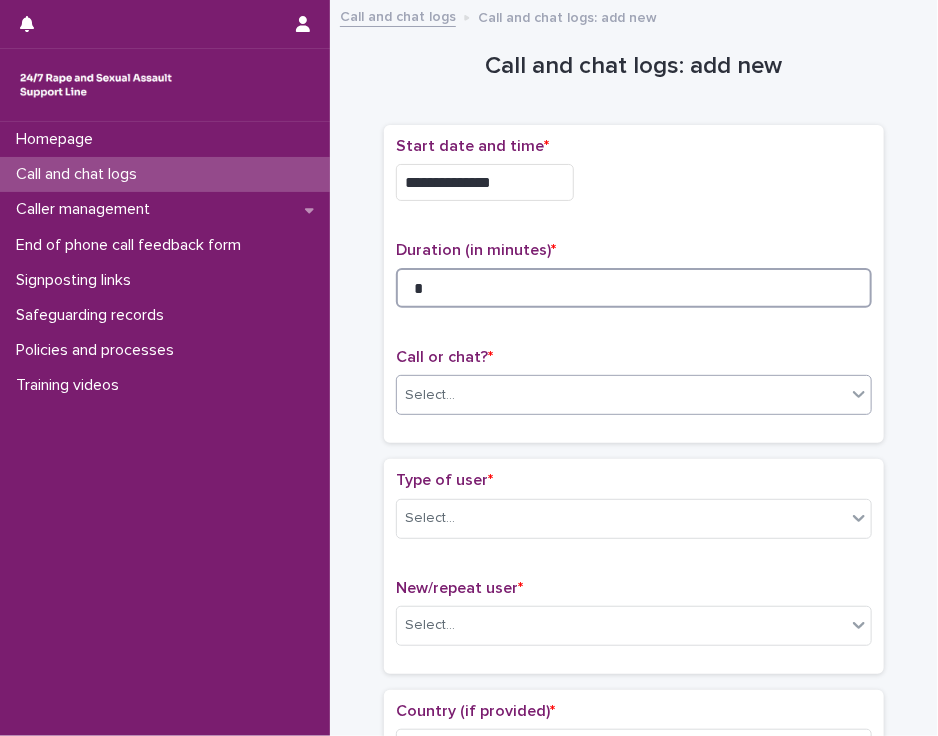 type on "*" 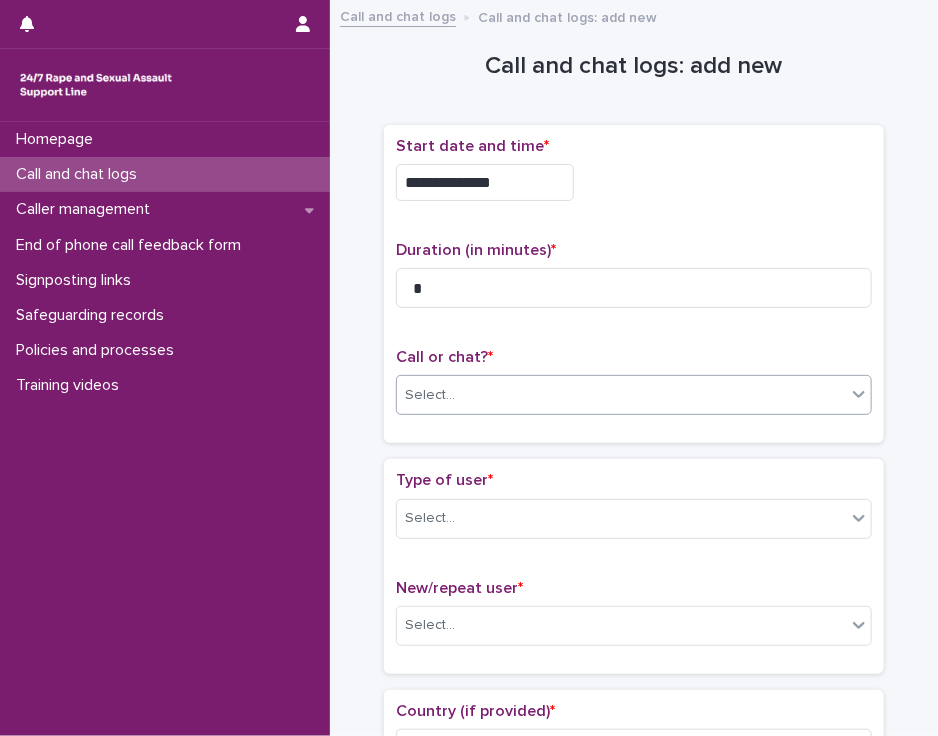 click on "Select..." at bounding box center (621, 395) 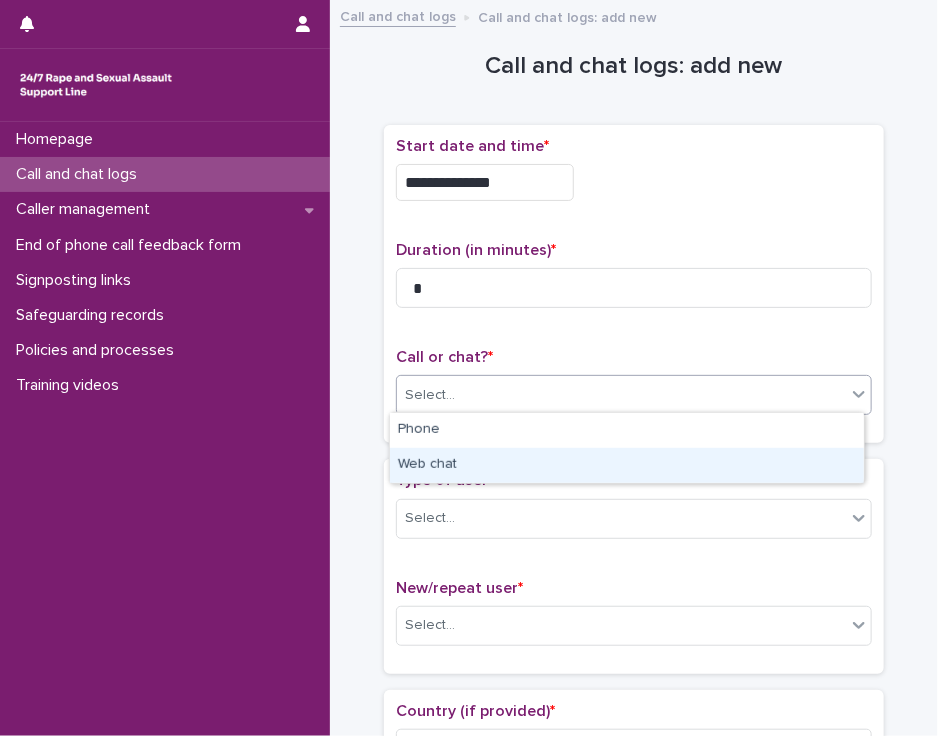 click on "Web chat" at bounding box center [627, 465] 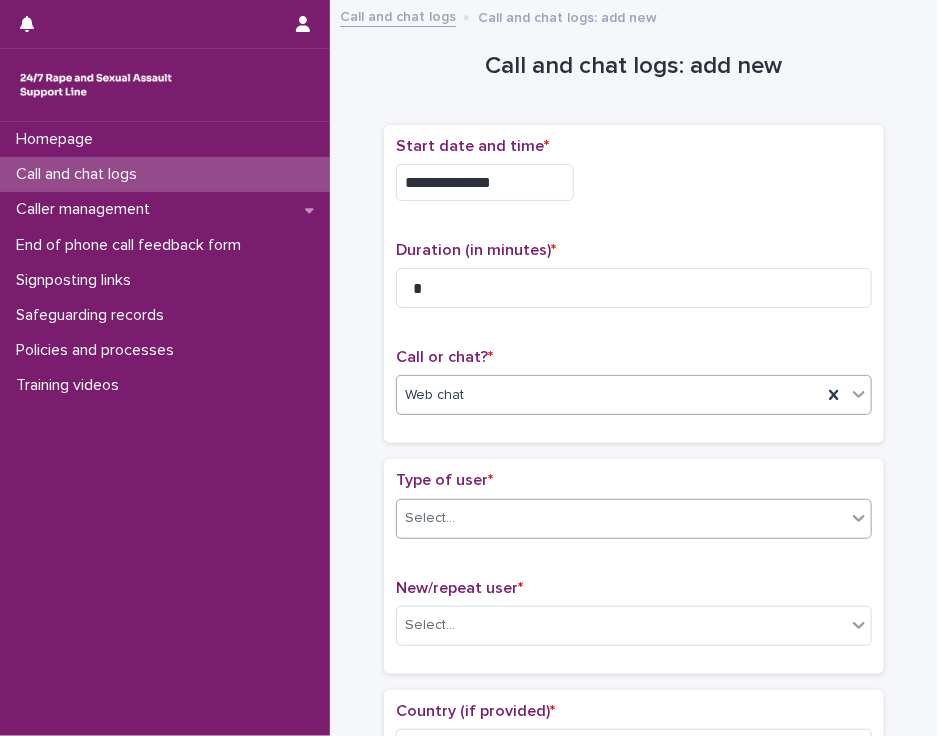 click on "Select..." at bounding box center (621, 518) 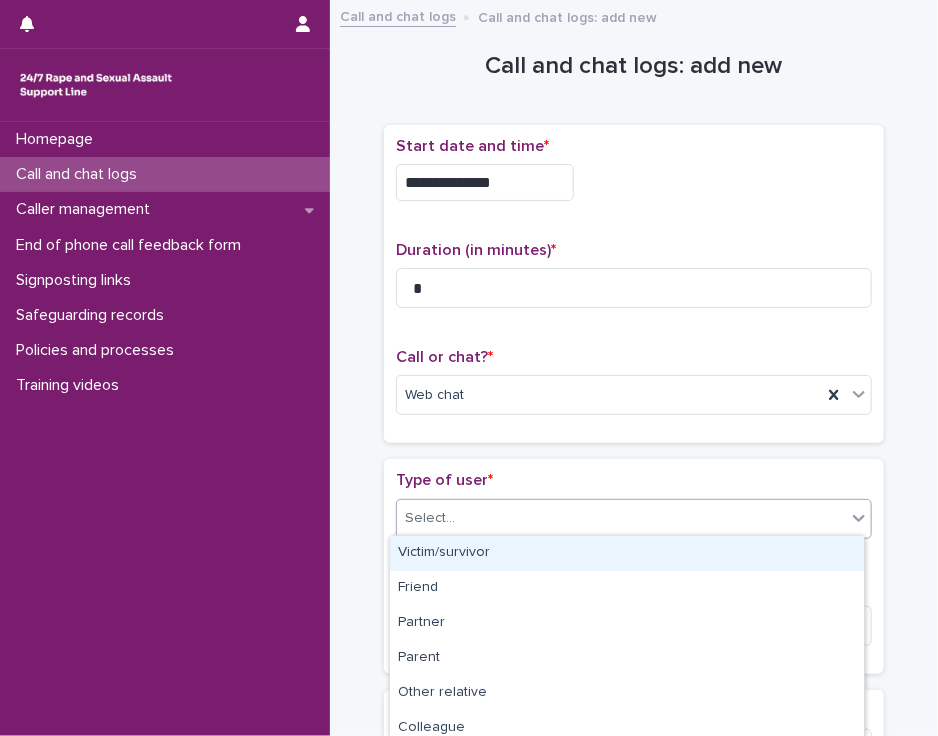 scroll, scrollTop: 323, scrollLeft: 0, axis: vertical 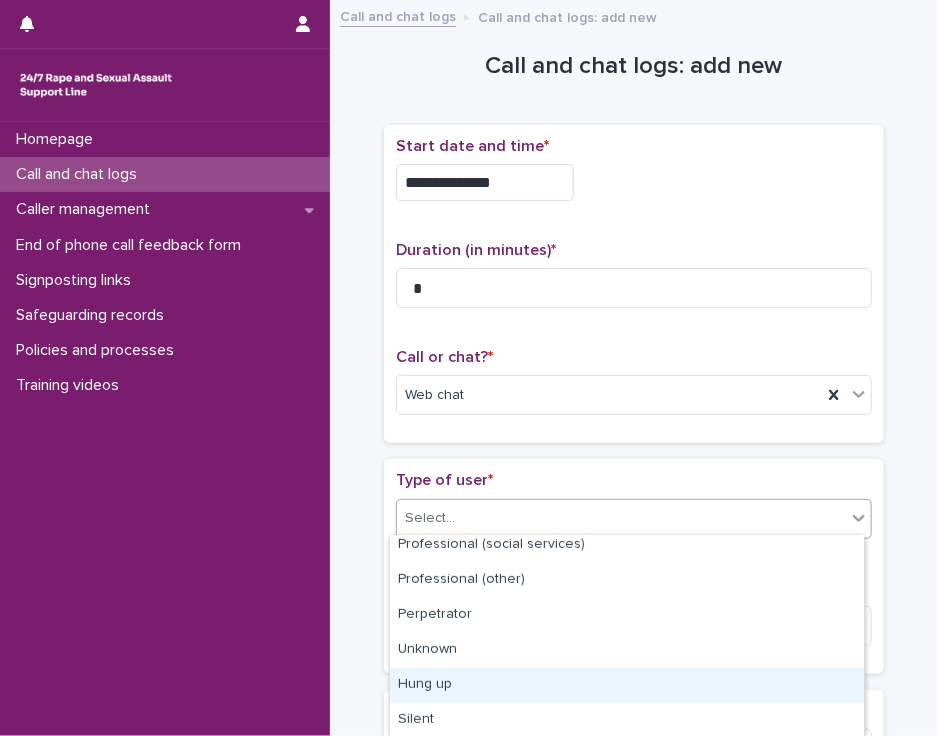 click on "Hung up" at bounding box center (627, 685) 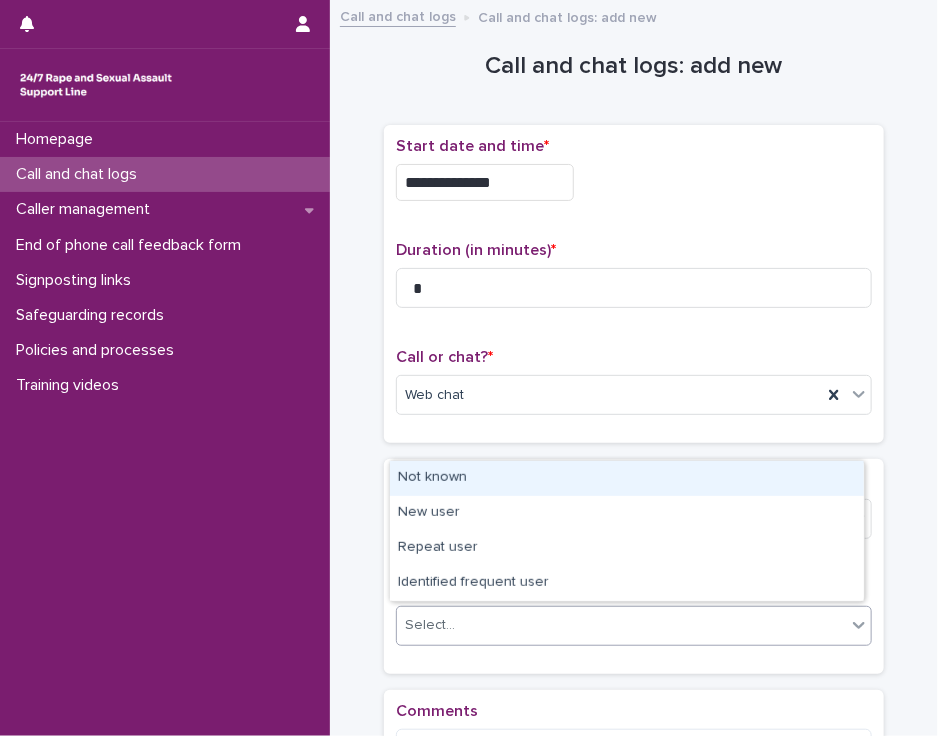 click on "Select..." at bounding box center [621, 625] 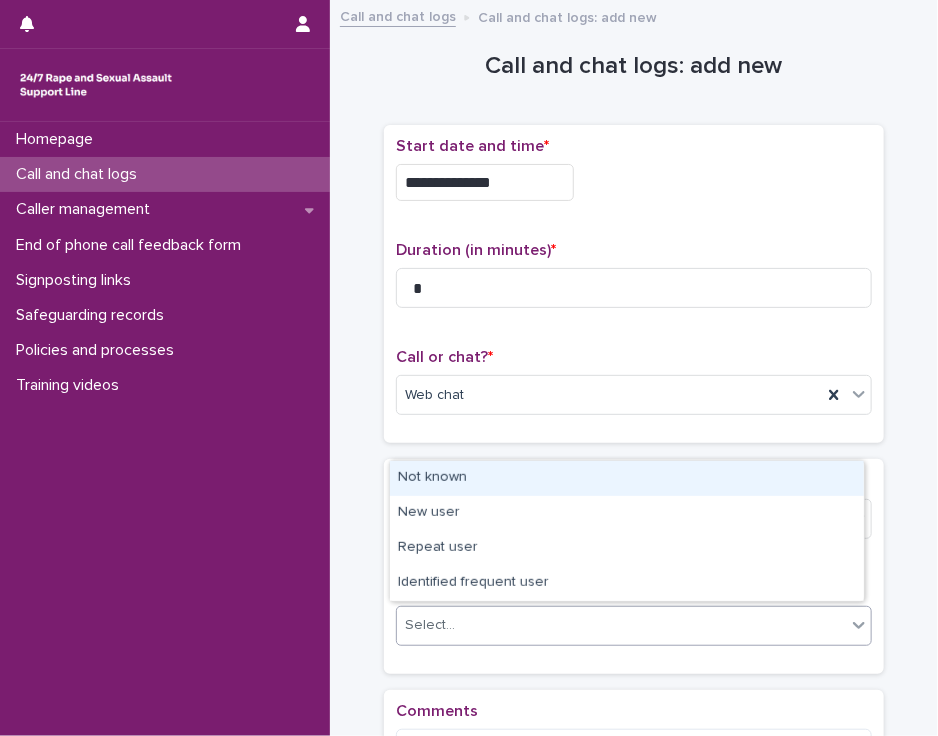 click on "Not known" at bounding box center (627, 478) 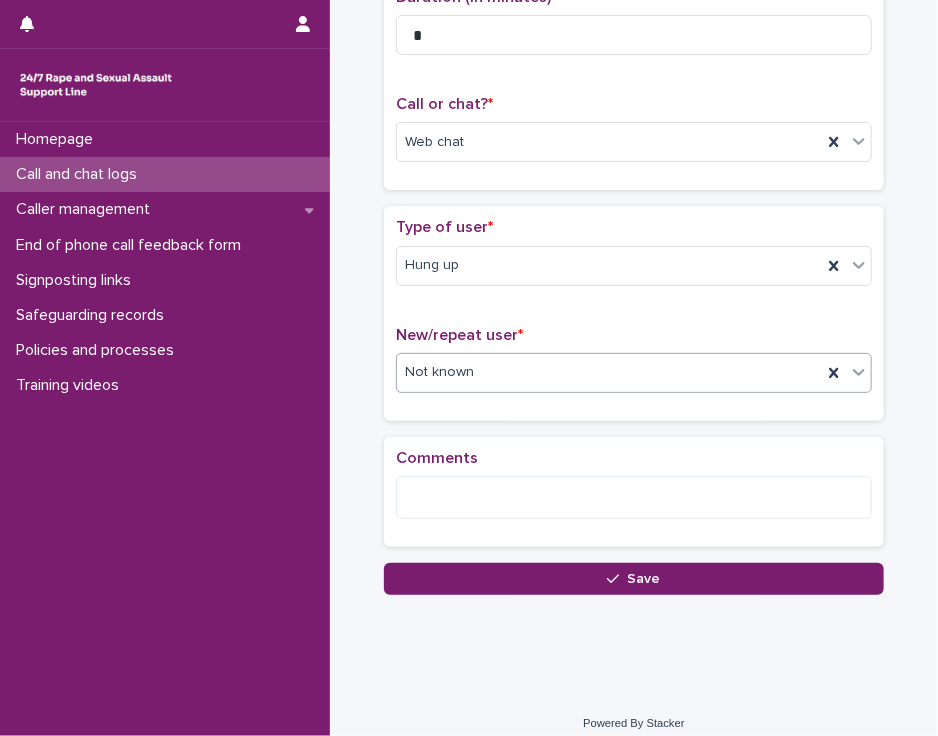 scroll, scrollTop: 263, scrollLeft: 0, axis: vertical 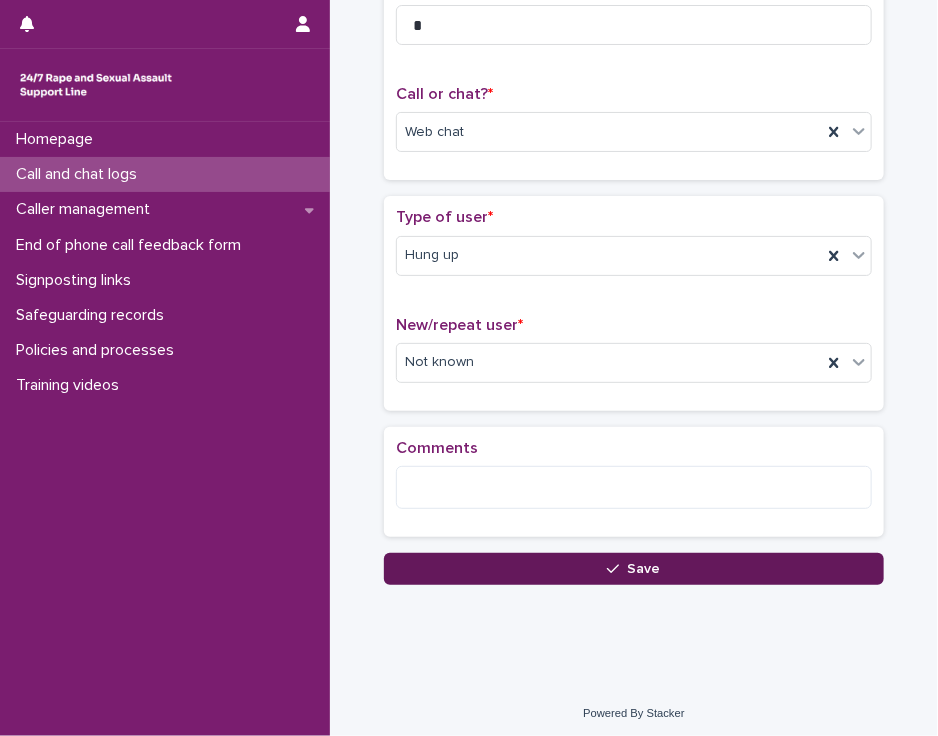 click on "Save" at bounding box center [634, 569] 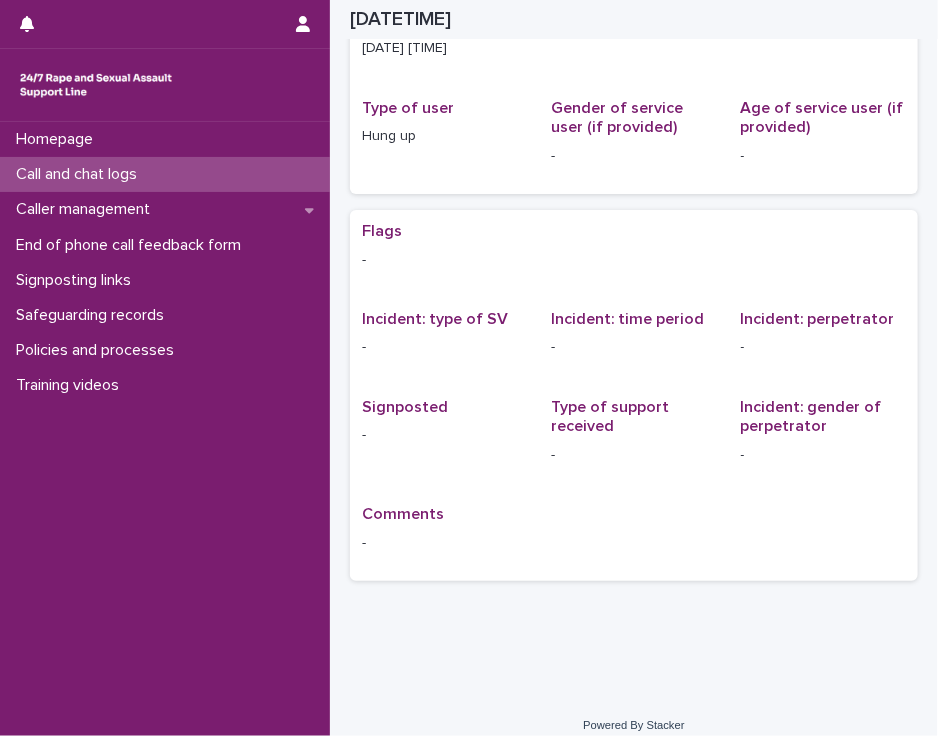 scroll, scrollTop: 0, scrollLeft: 0, axis: both 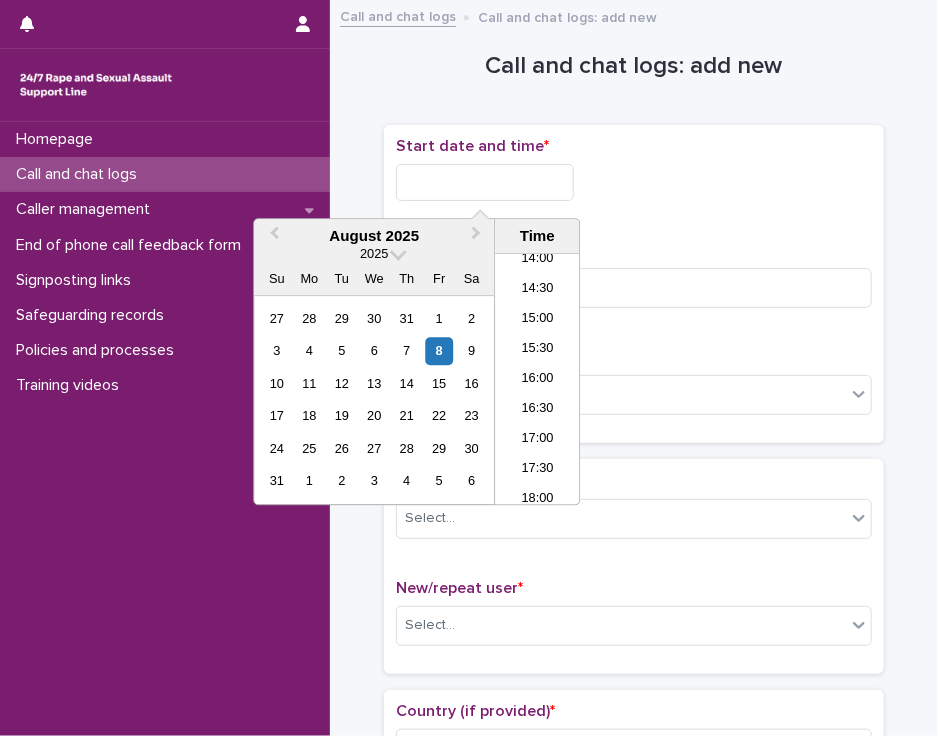 click at bounding box center [485, 182] 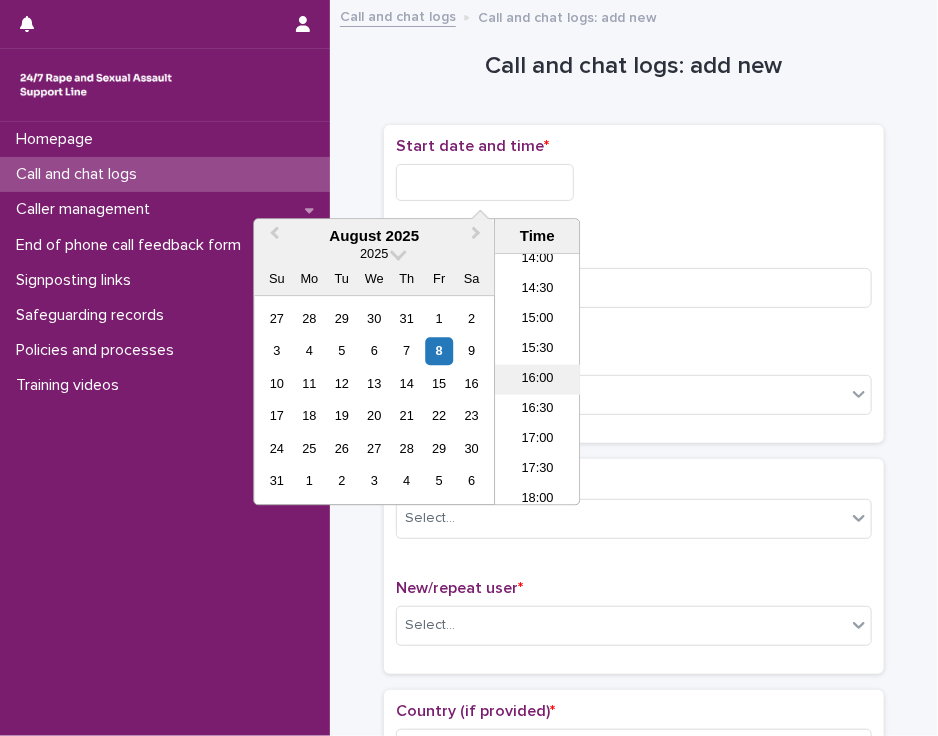 click on "16:00" at bounding box center (537, 380) 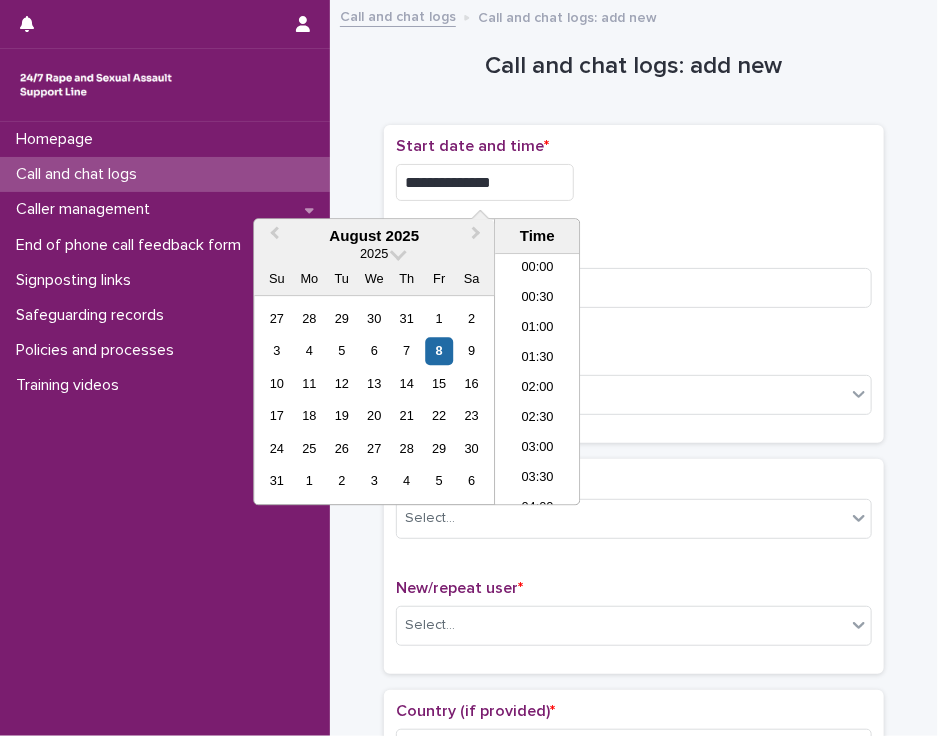 click on "**********" at bounding box center (485, 182) 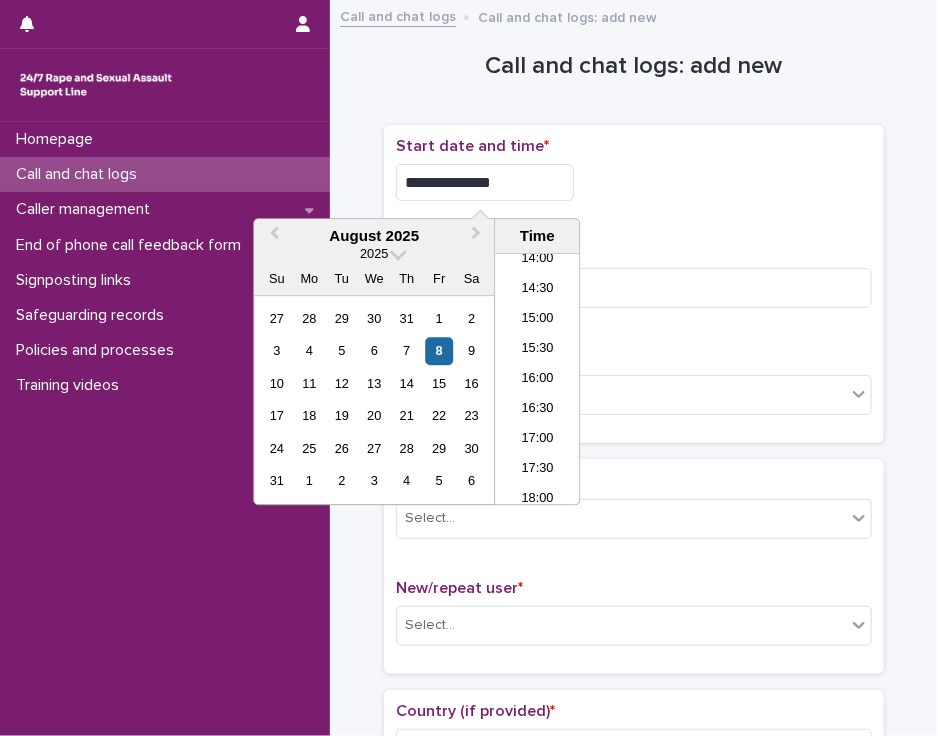type on "**********" 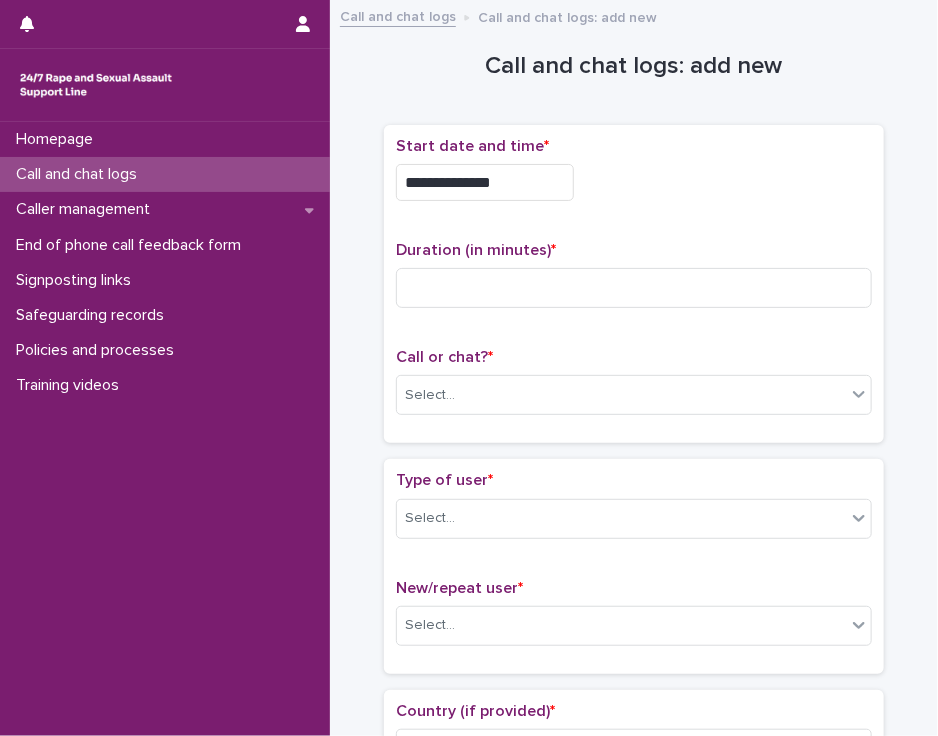 click on "**********" at bounding box center (634, 177) 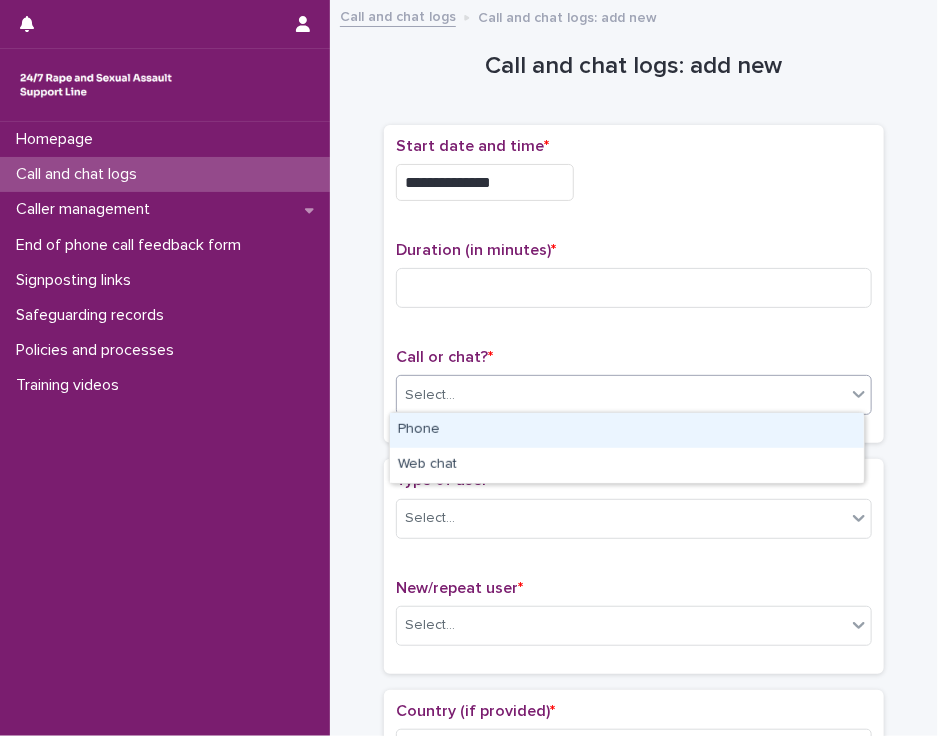 click on "Select..." at bounding box center [621, 395] 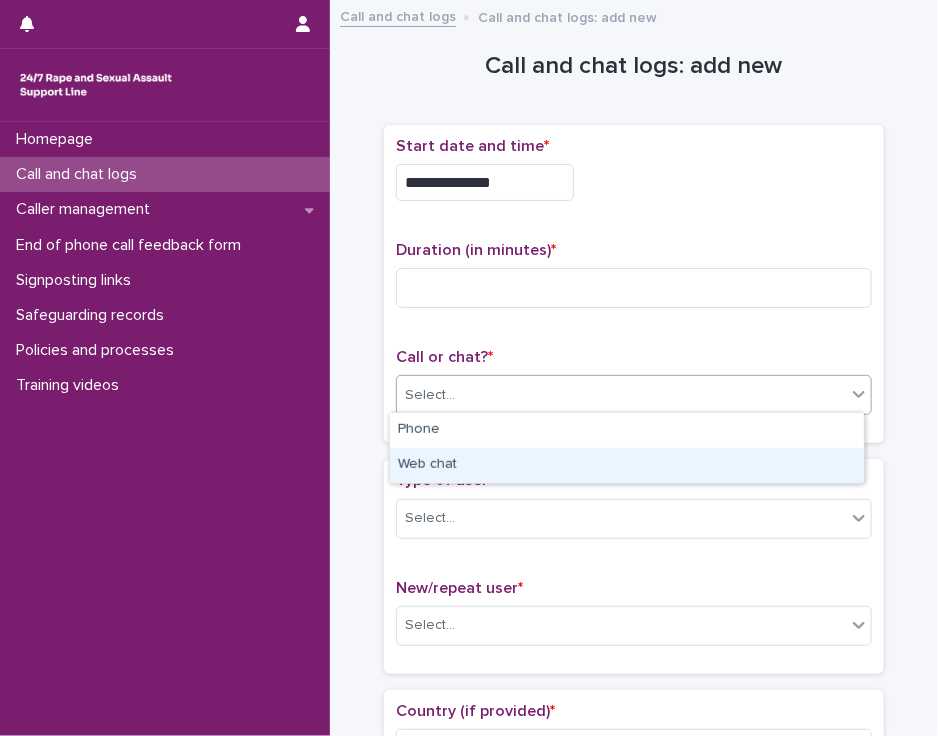 click on "Web chat" at bounding box center (627, 465) 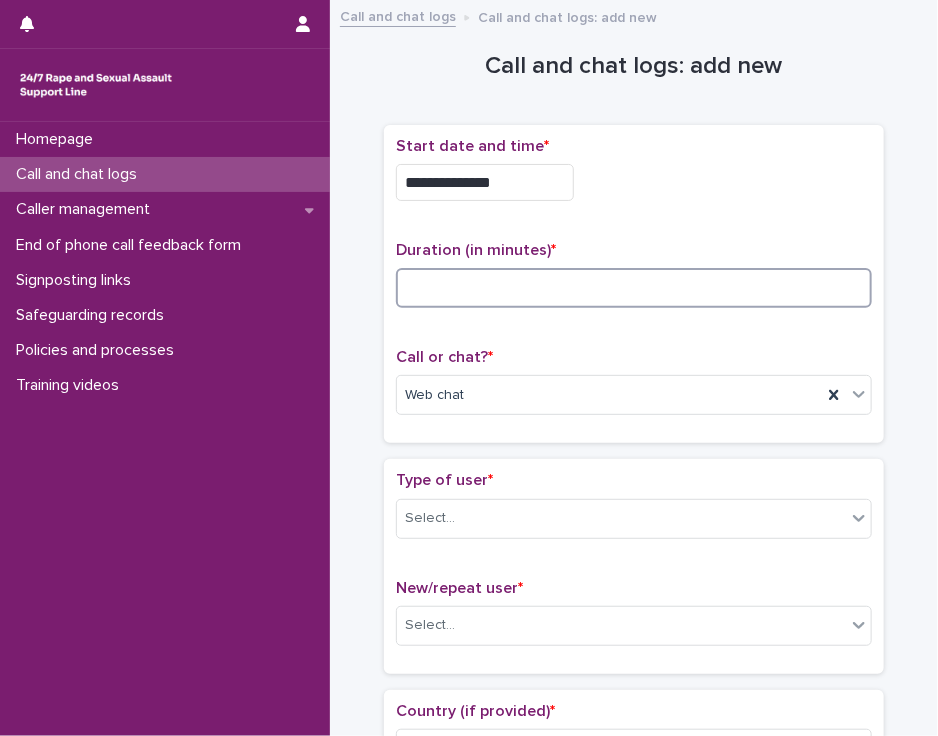 click at bounding box center (634, 288) 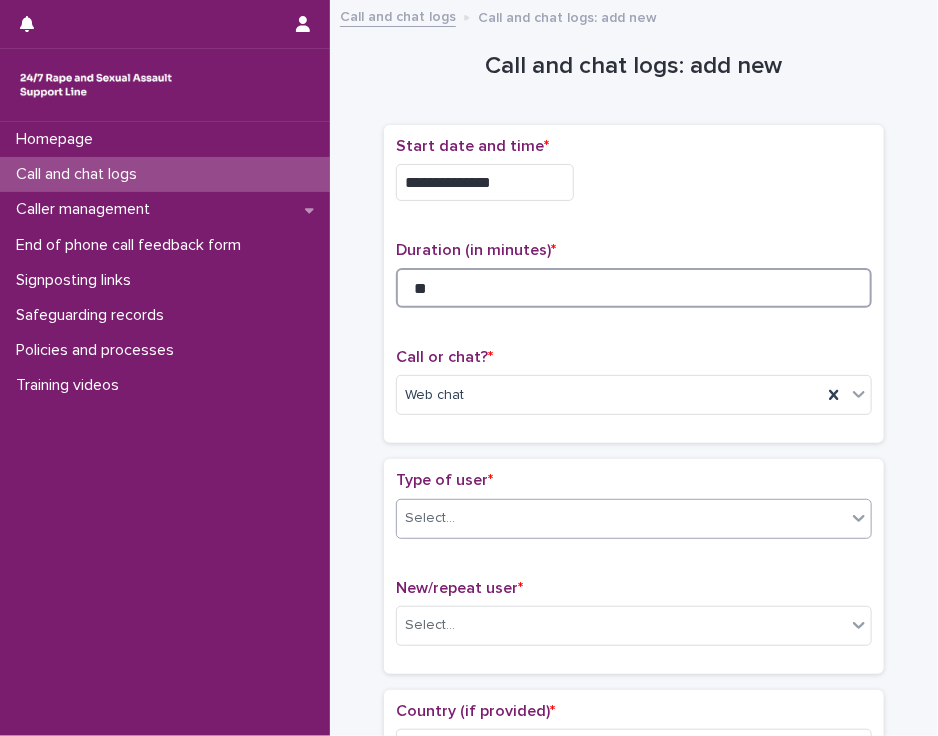 type on "**" 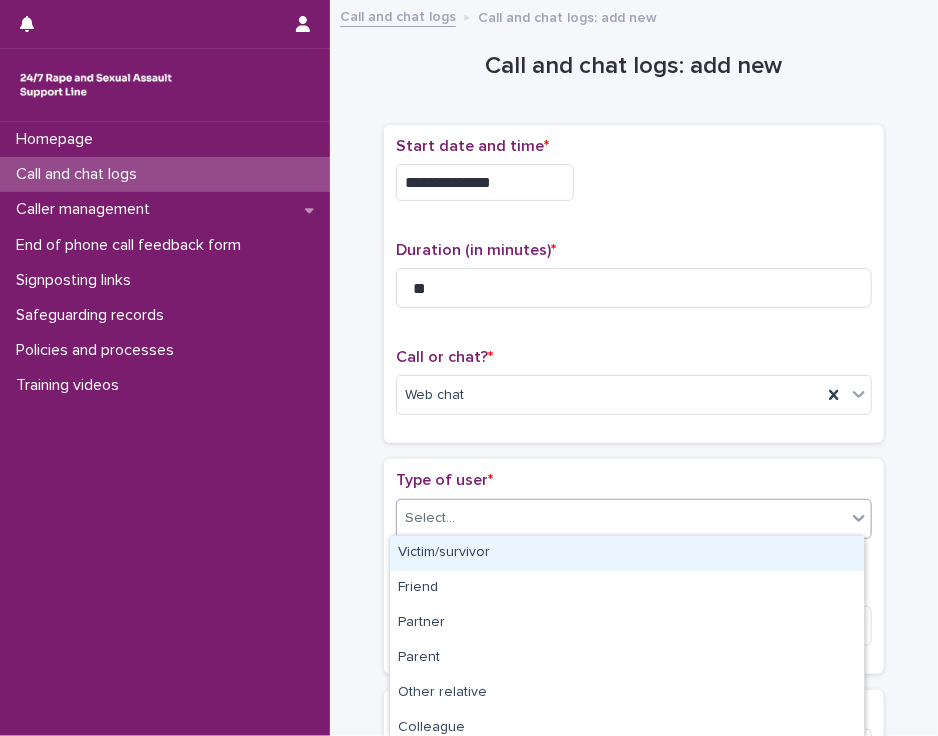 click on "Select..." at bounding box center [621, 518] 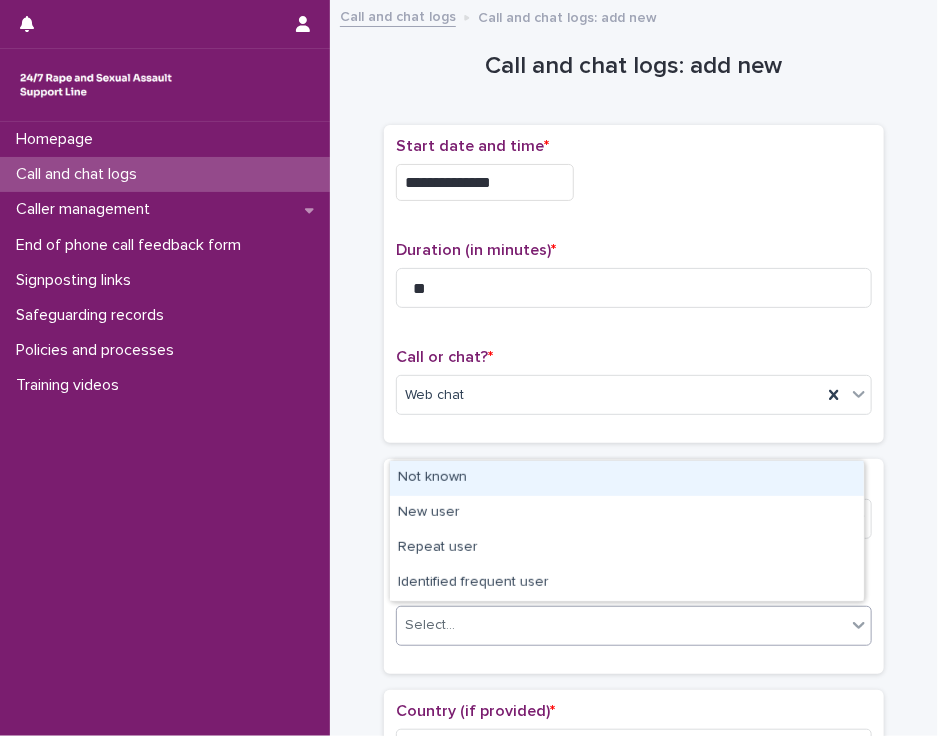 click on "Select..." at bounding box center [621, 625] 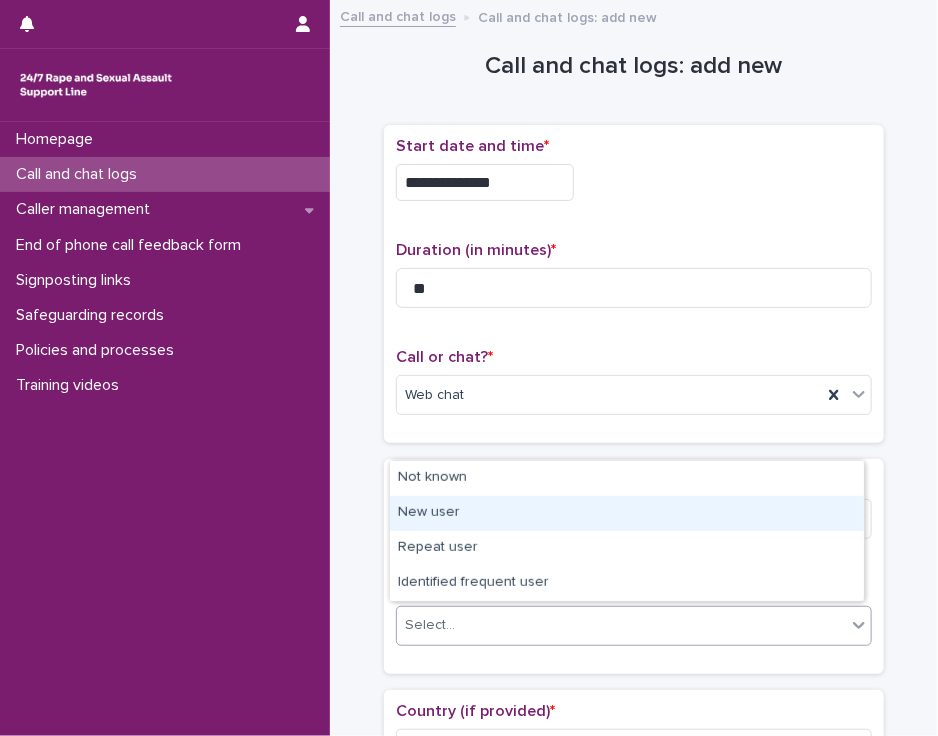 click on "New user" at bounding box center [627, 513] 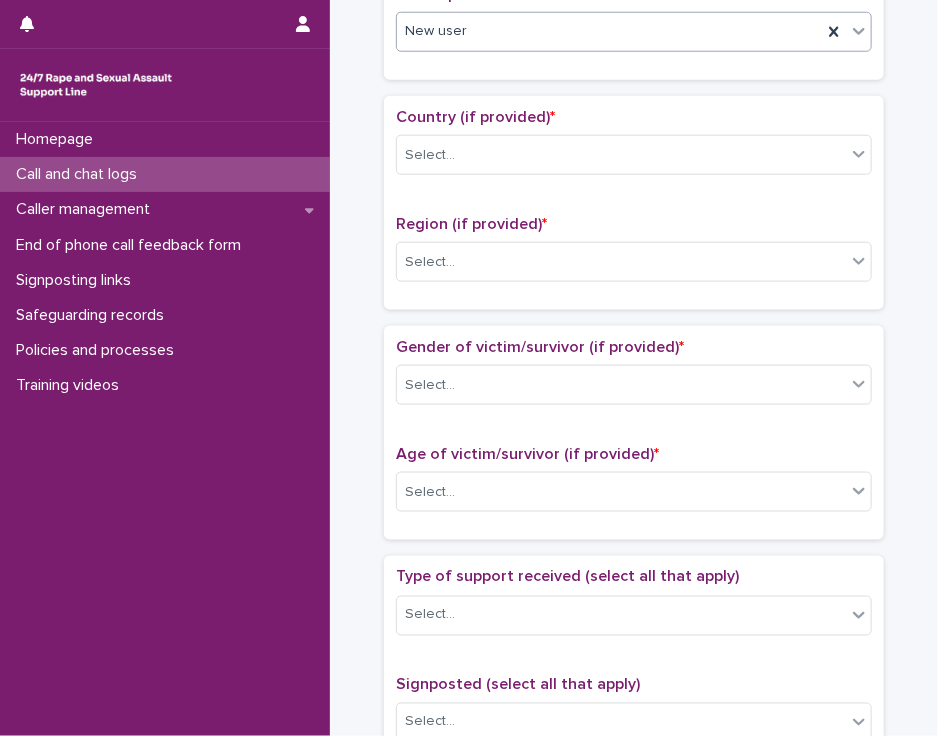 scroll, scrollTop: 609, scrollLeft: 0, axis: vertical 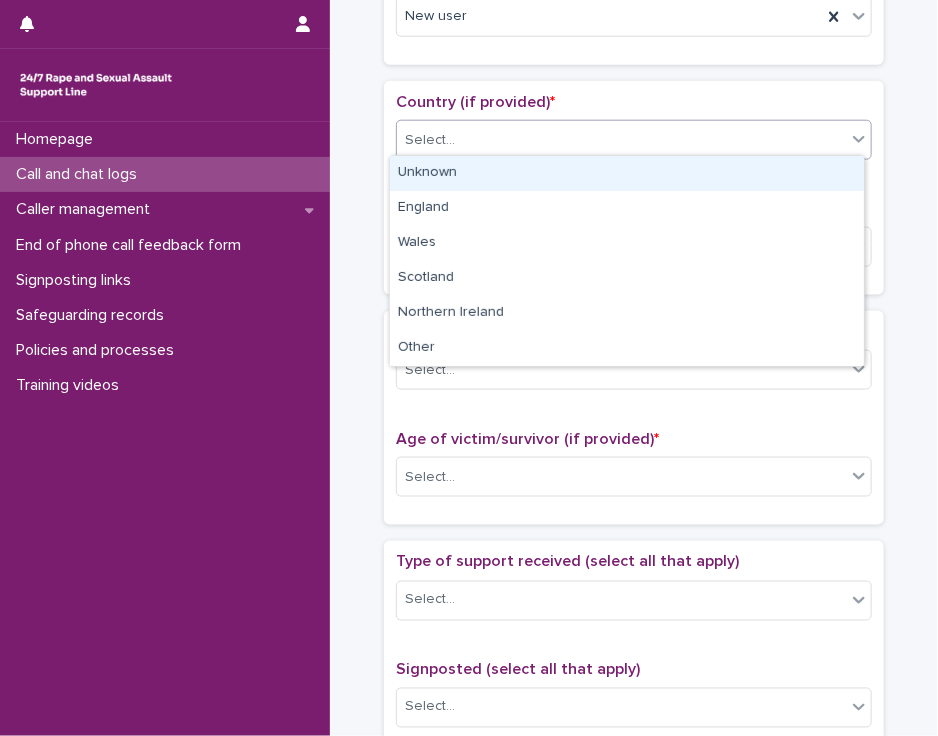 click 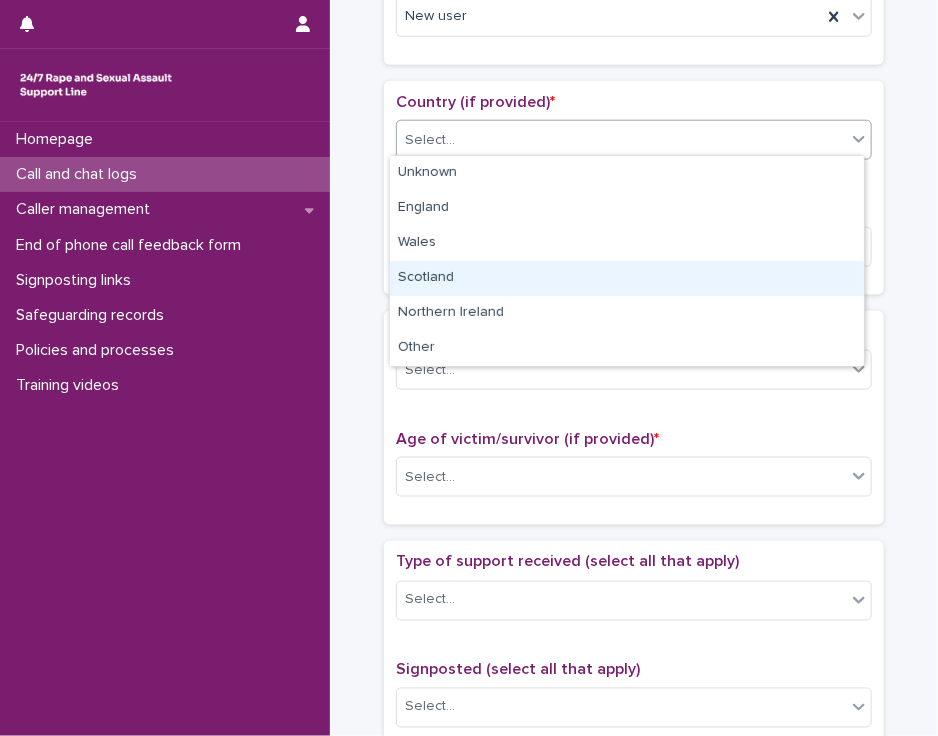 click on "Scotland" at bounding box center (627, 278) 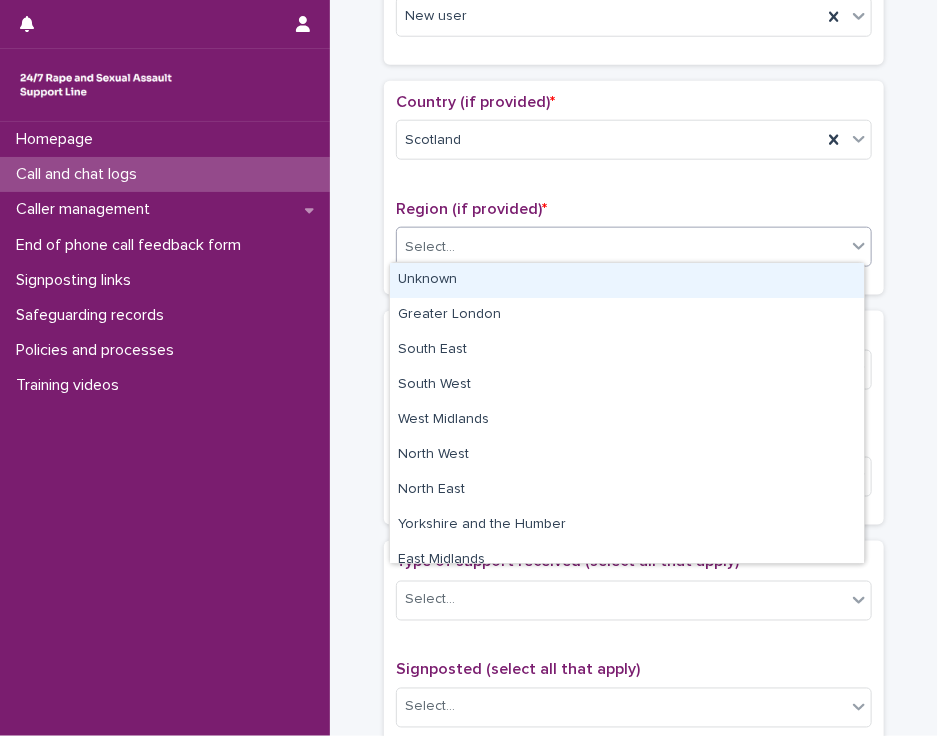 click on "Select..." at bounding box center (621, 247) 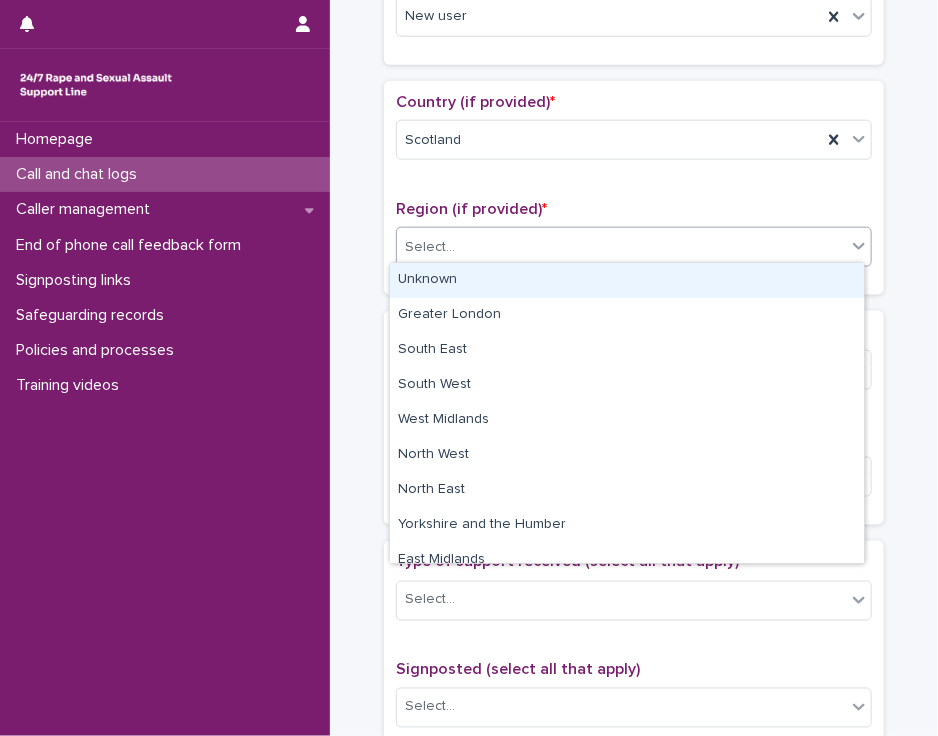 click on "Unknown" at bounding box center [627, 280] 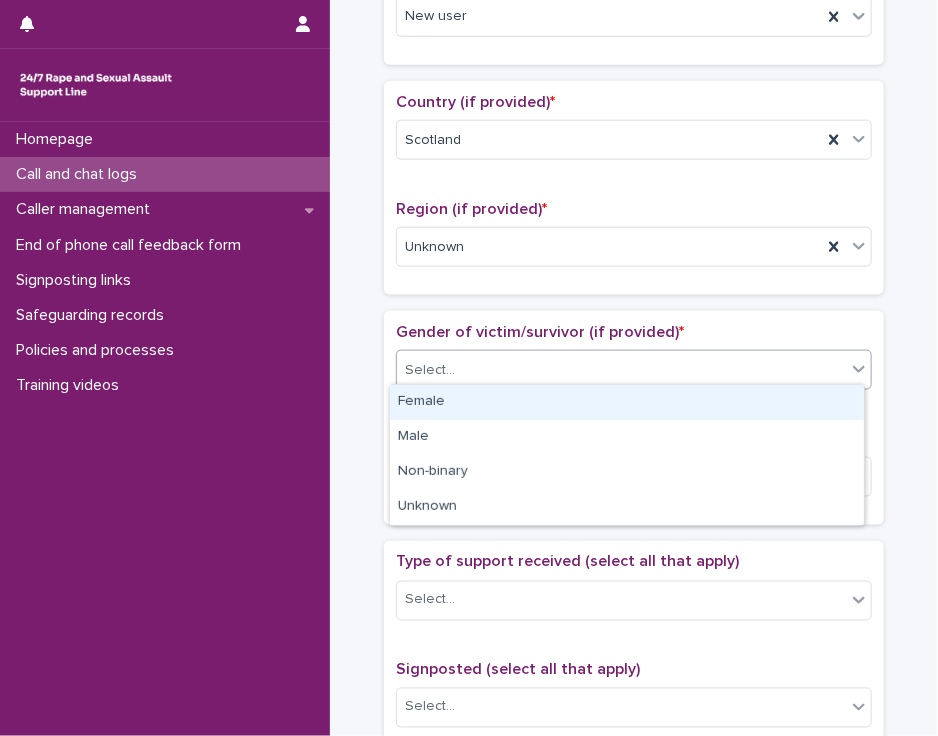 click on "Select..." at bounding box center [621, 370] 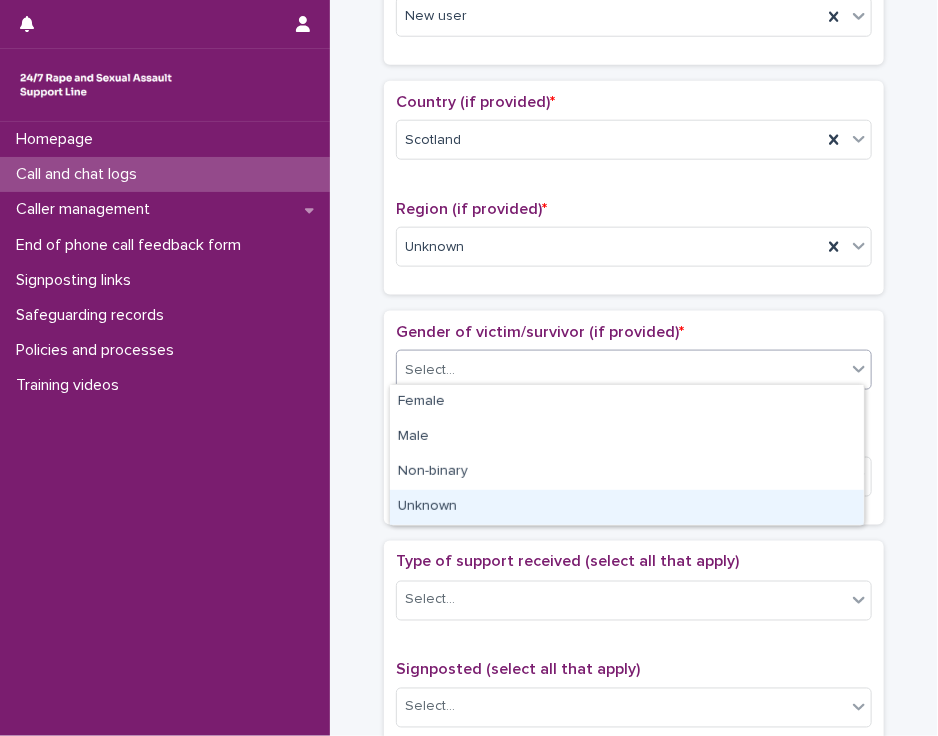 click on "Unknown" at bounding box center [627, 507] 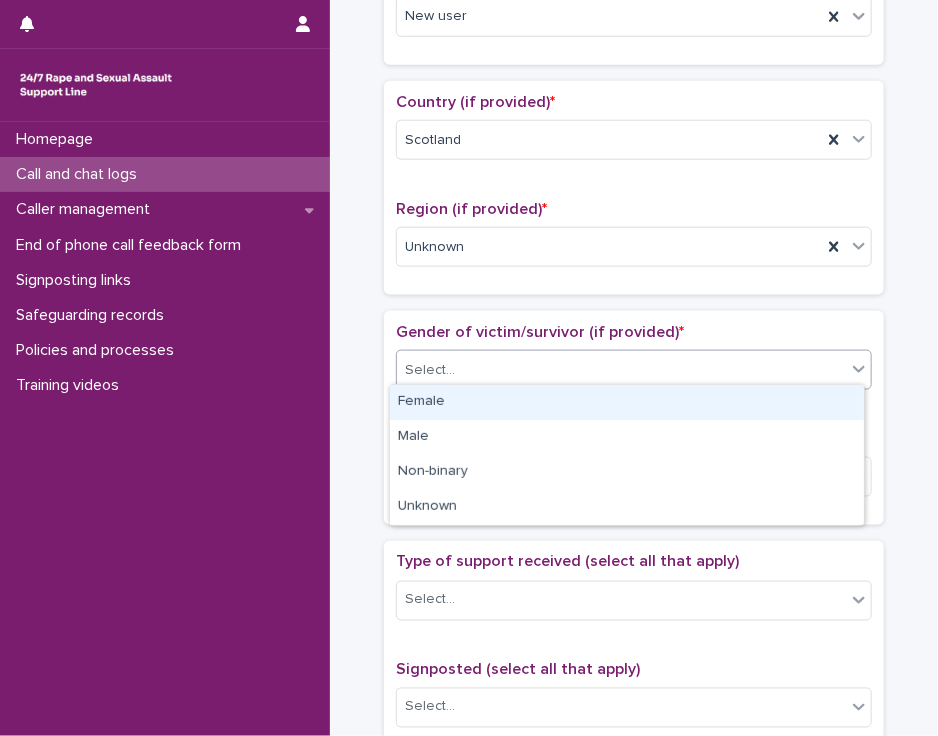 click 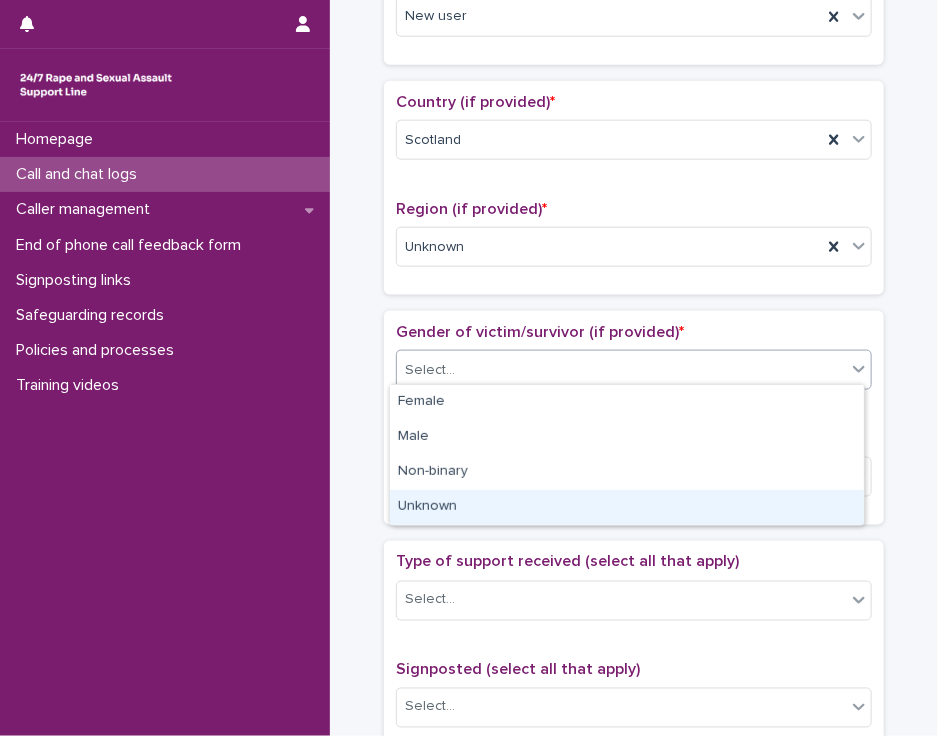 click on "Unknown" at bounding box center [627, 507] 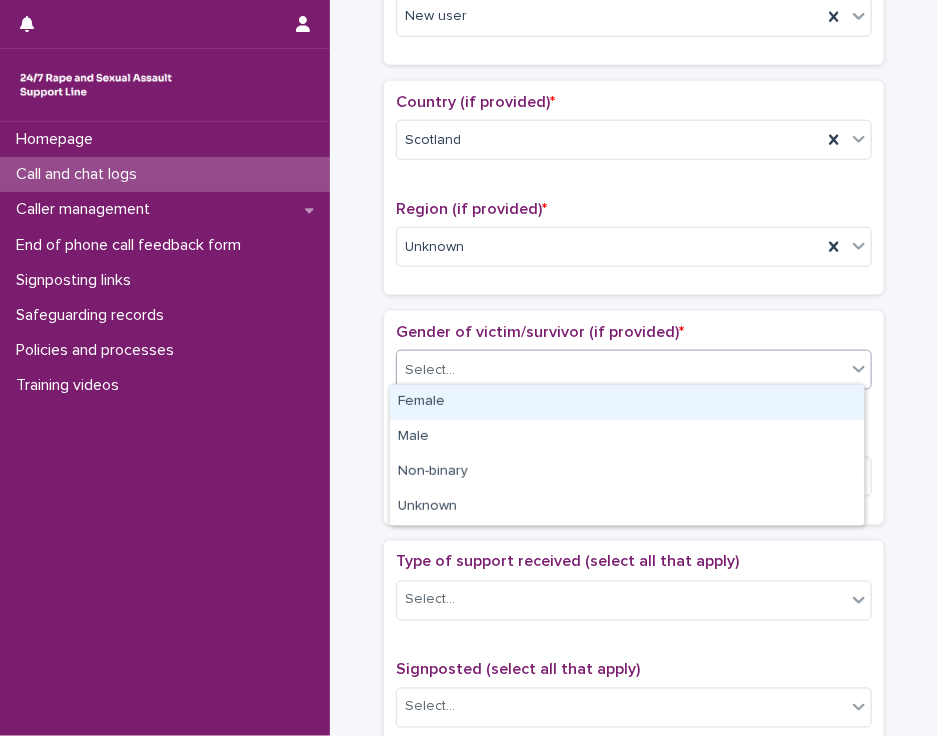 click 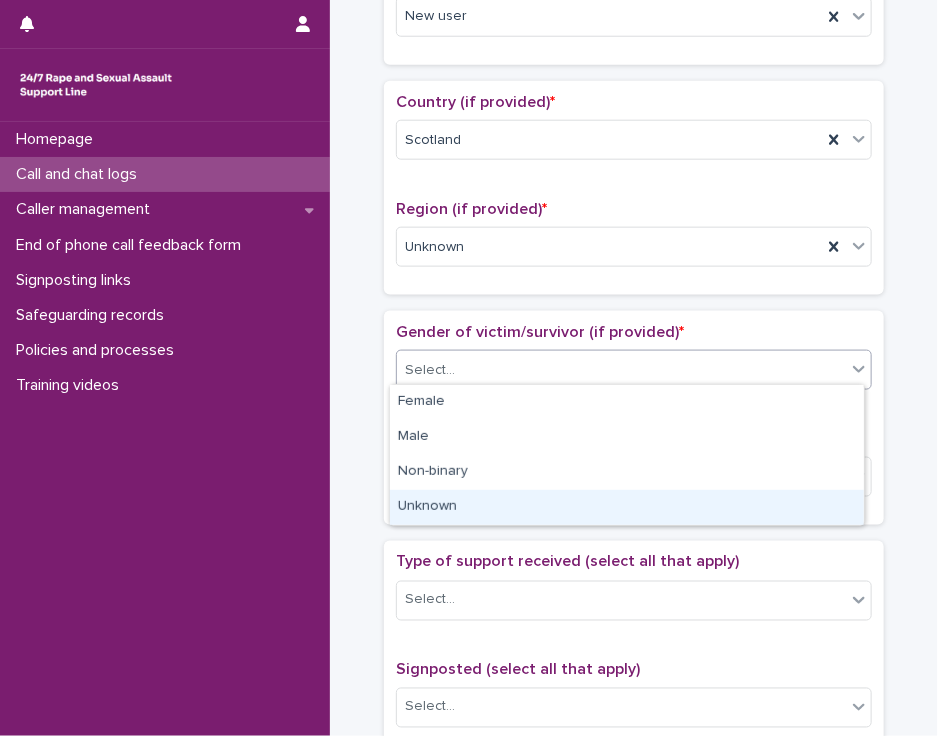 click on "Unknown" at bounding box center [627, 507] 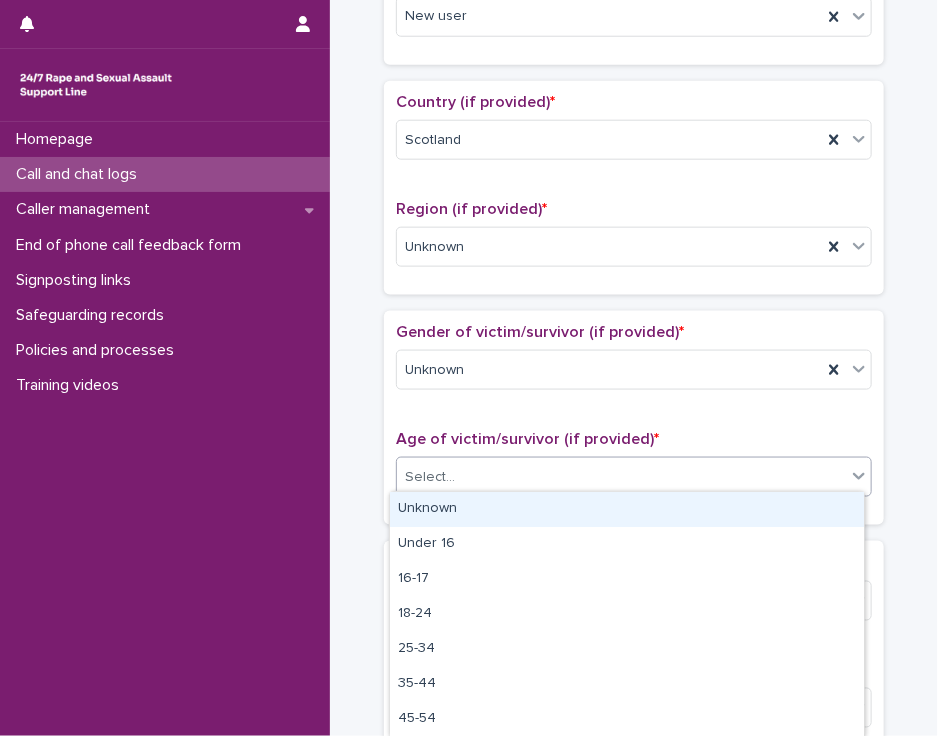 click on "Select..." at bounding box center (621, 477) 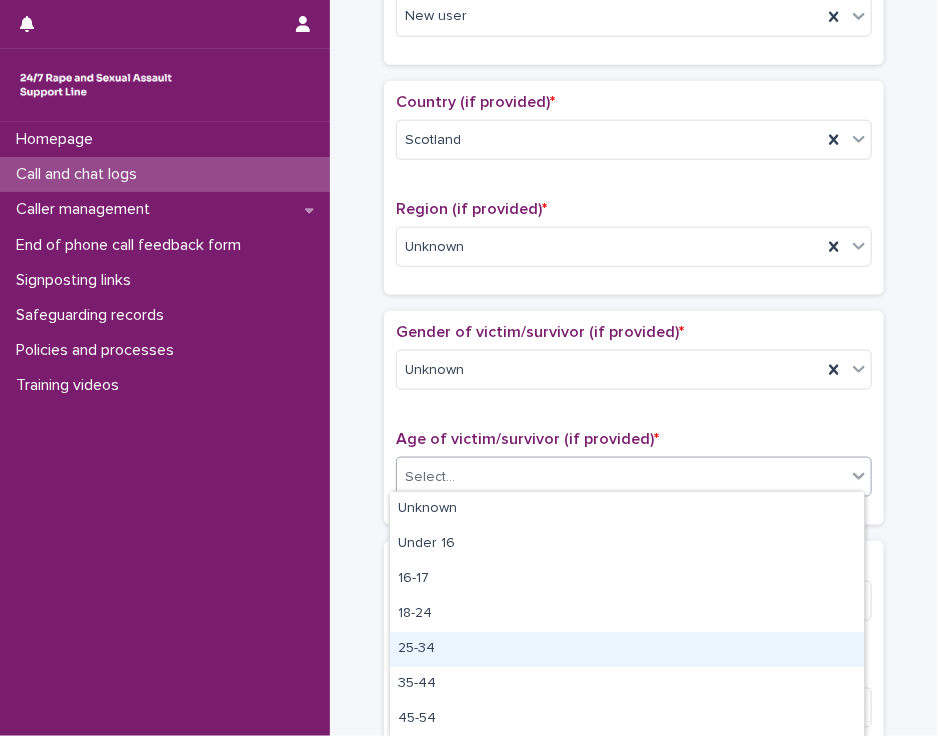 click on "25-34" at bounding box center [627, 649] 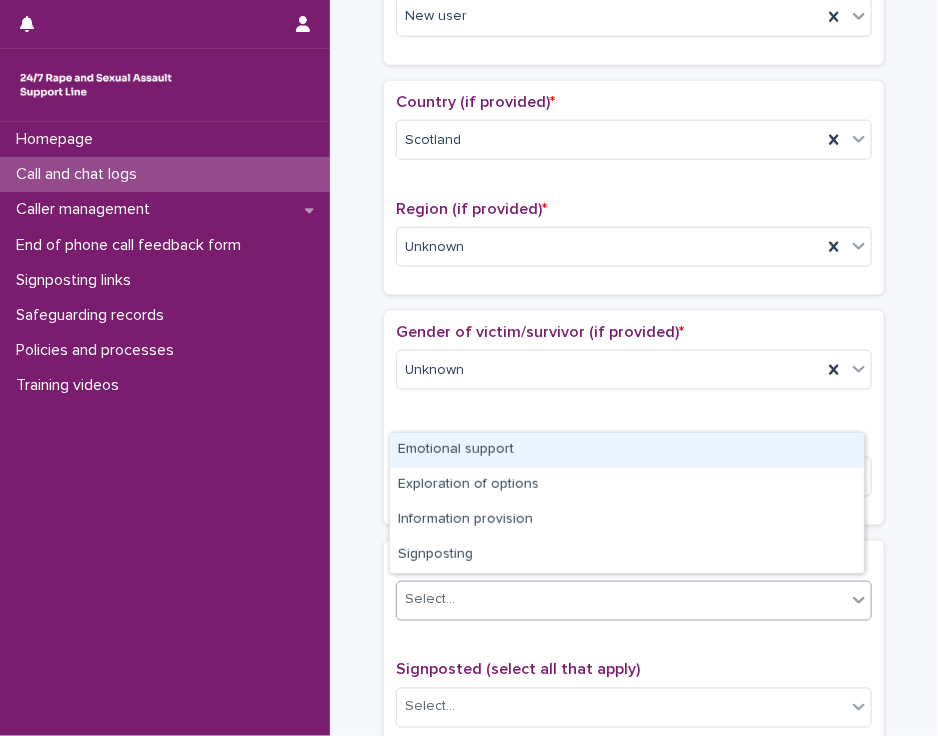 click on "Select..." at bounding box center [621, 600] 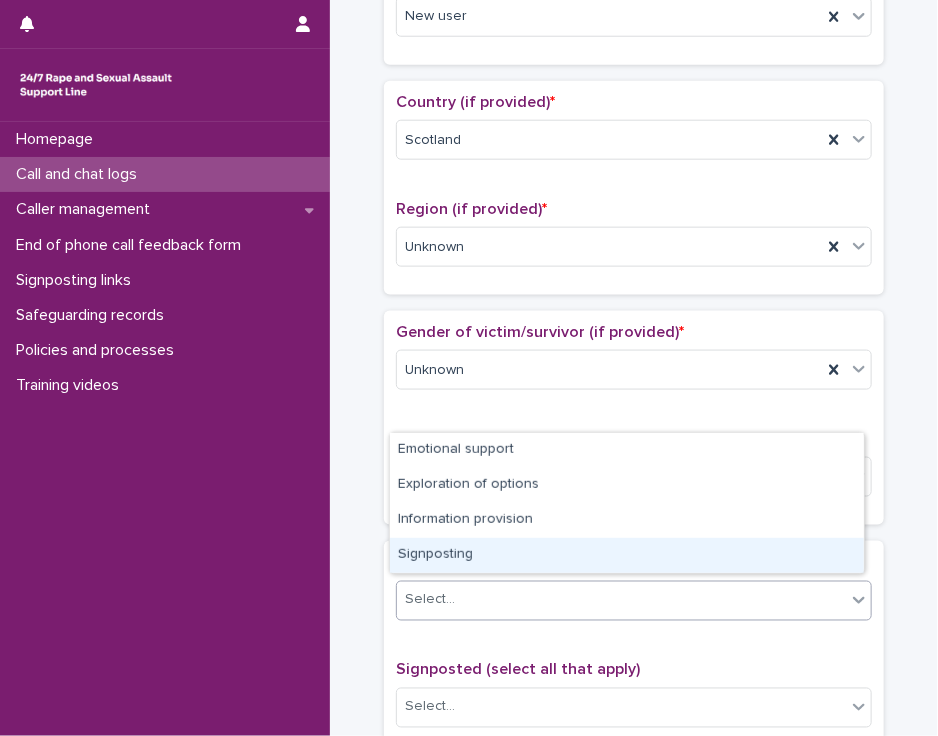click on "Signposting" at bounding box center [627, 555] 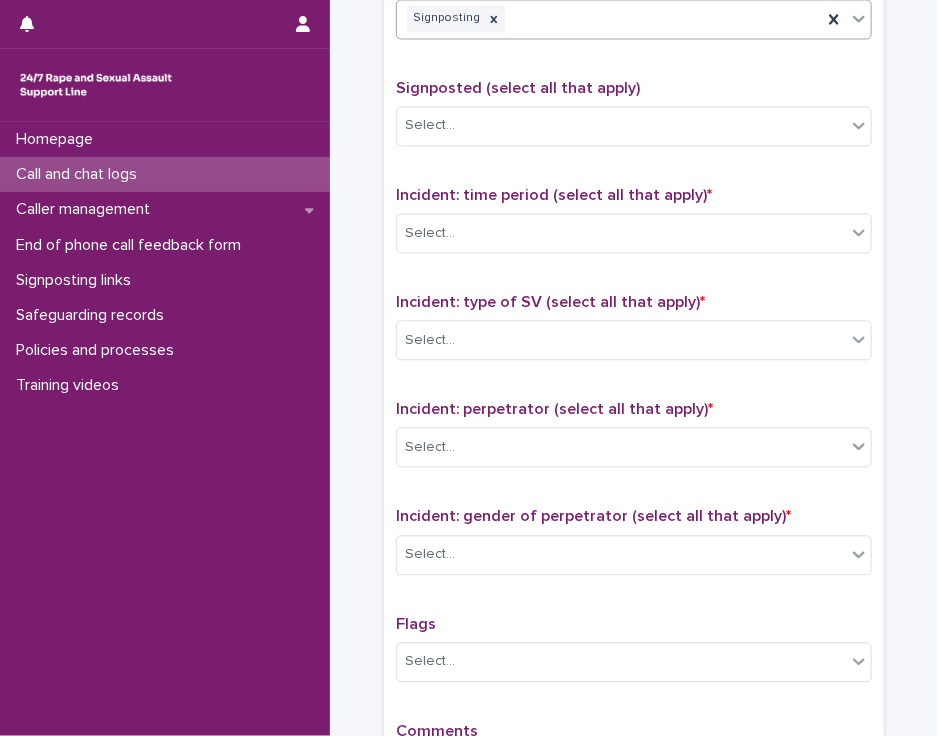 scroll, scrollTop: 1193, scrollLeft: 0, axis: vertical 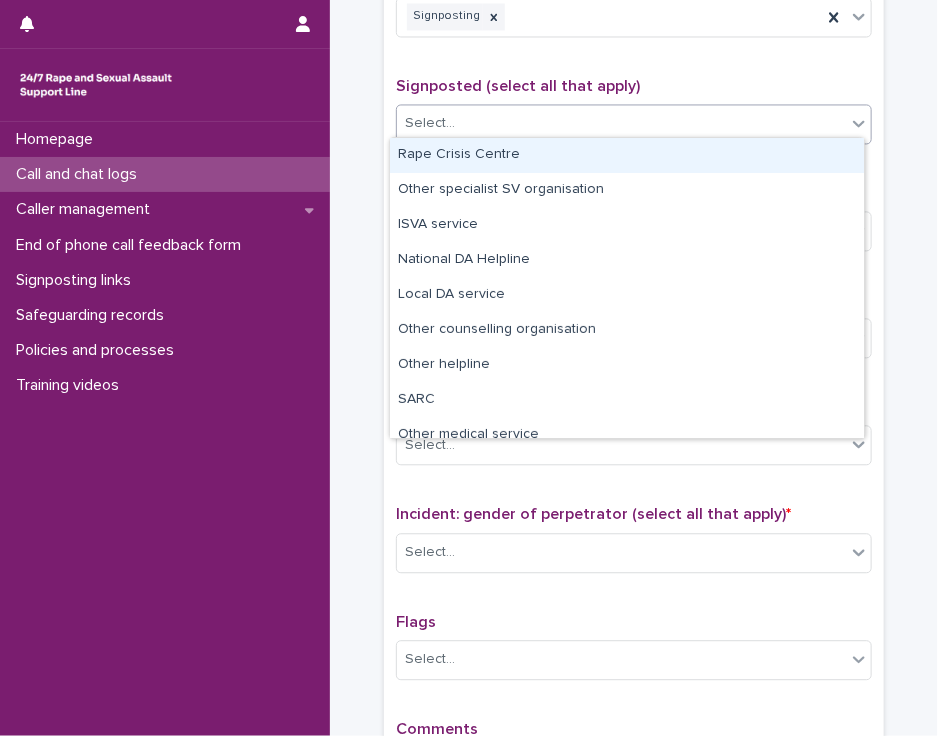 click 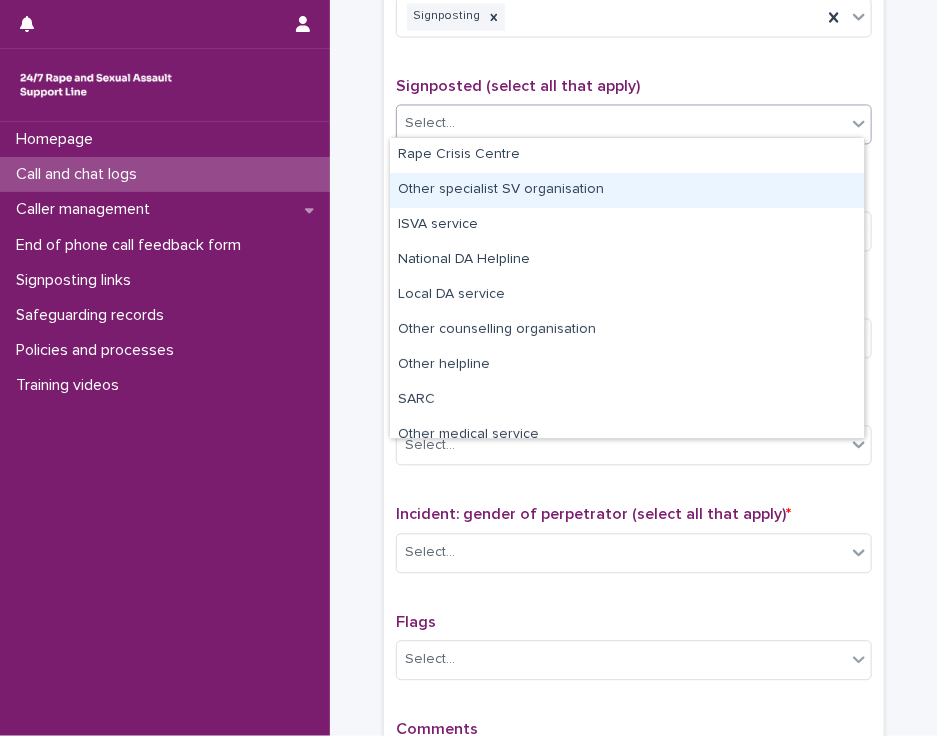 click on "Other specialist SV organisation" at bounding box center (627, 190) 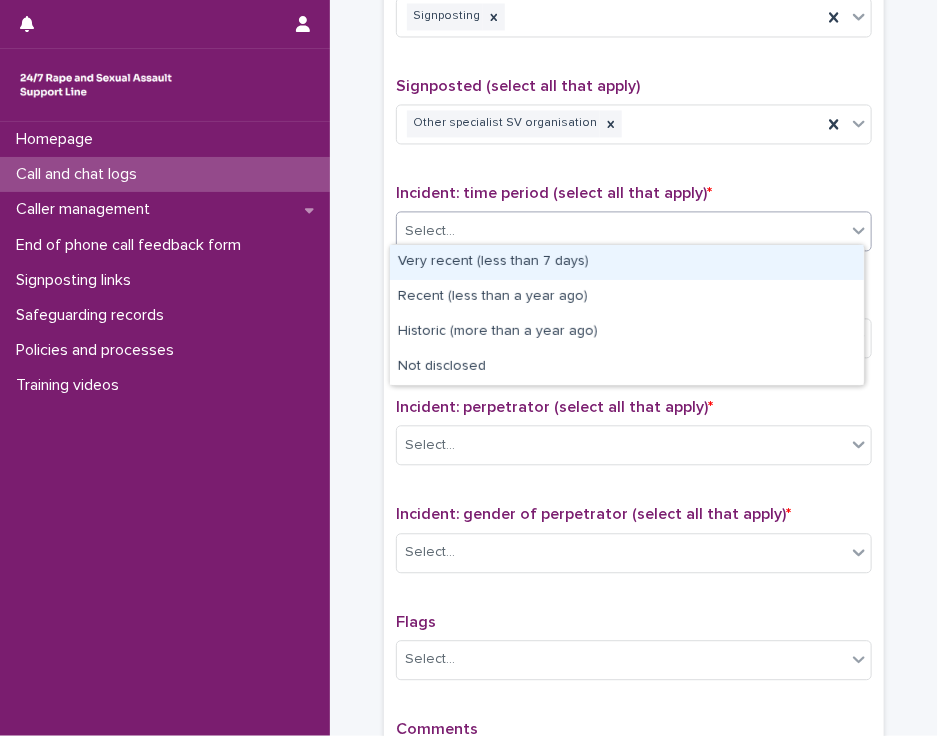 click on "Select..." at bounding box center (621, 231) 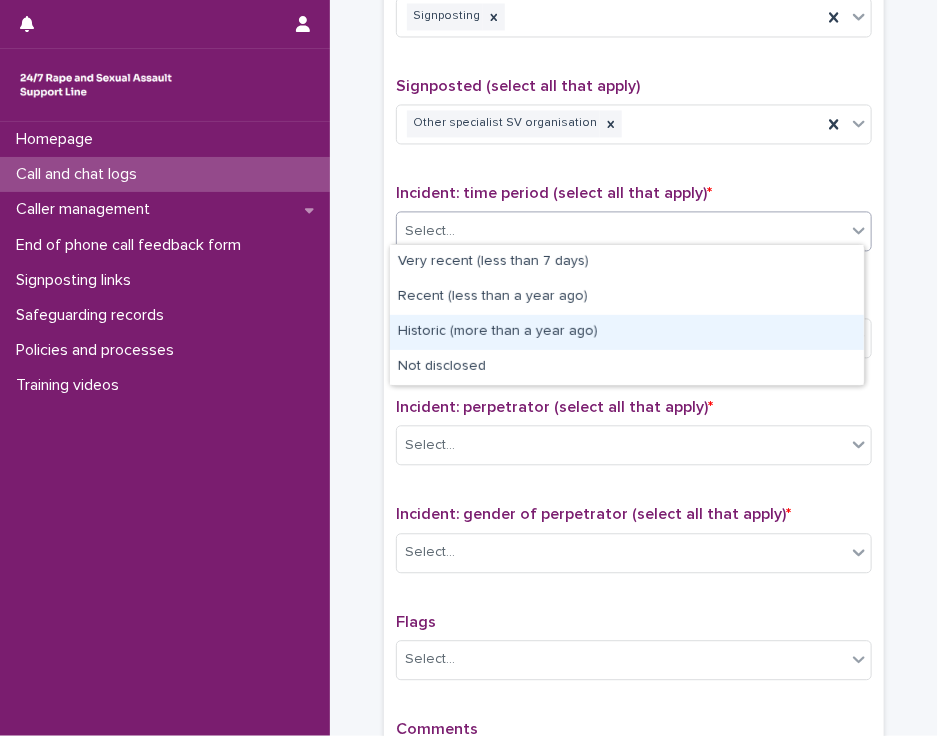 click on "Historic (more than a year ago)" at bounding box center (627, 332) 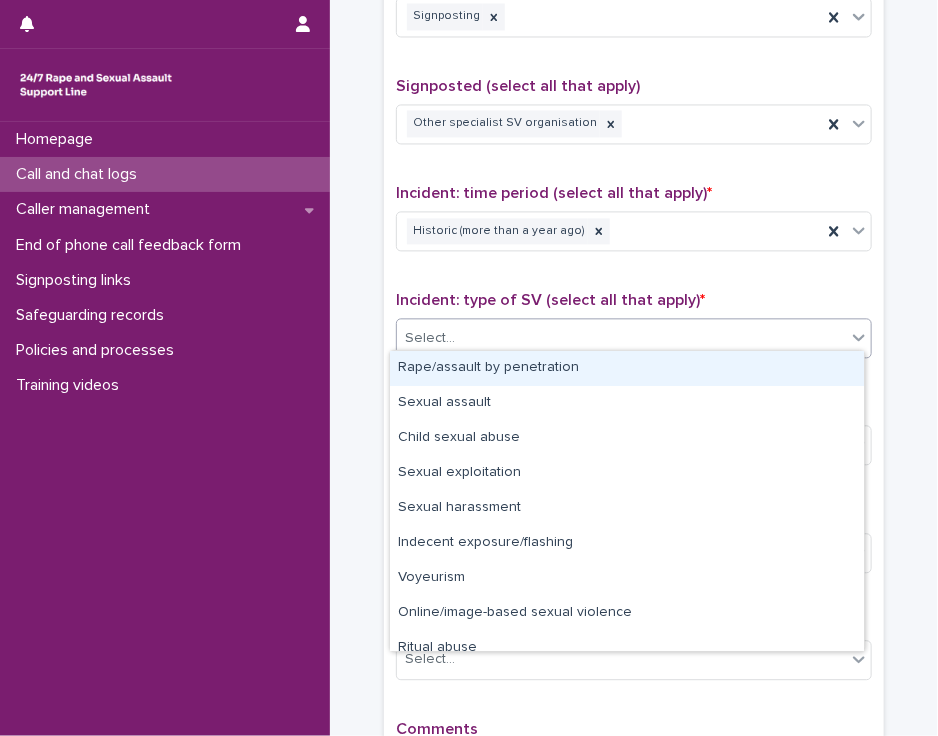 click on "Select..." at bounding box center (621, 338) 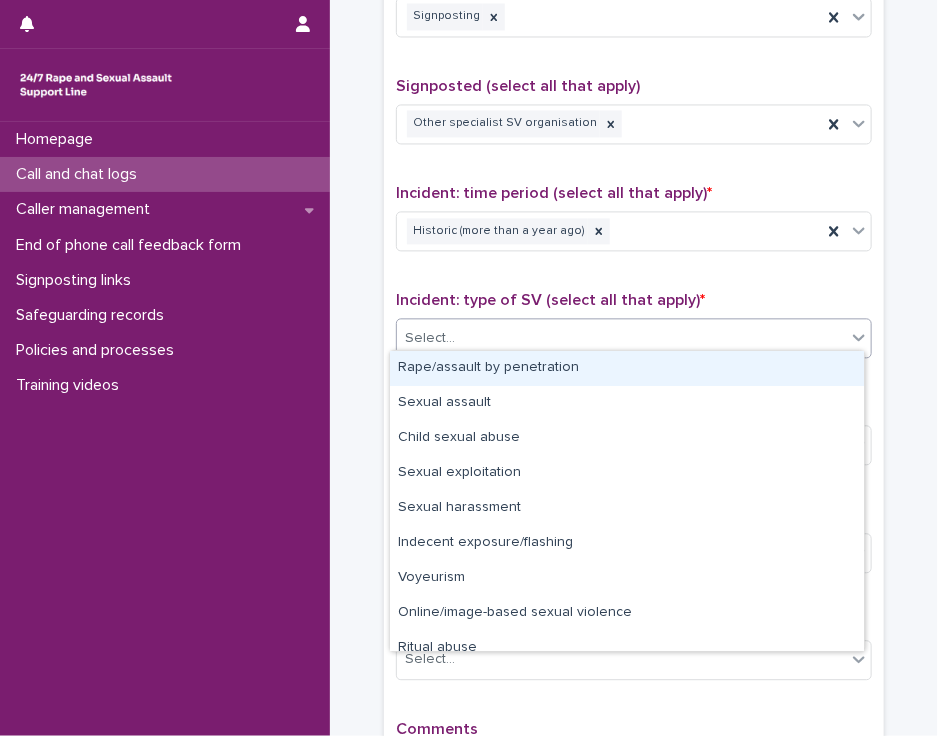 click on "Rape/assault by penetration" at bounding box center (627, 368) 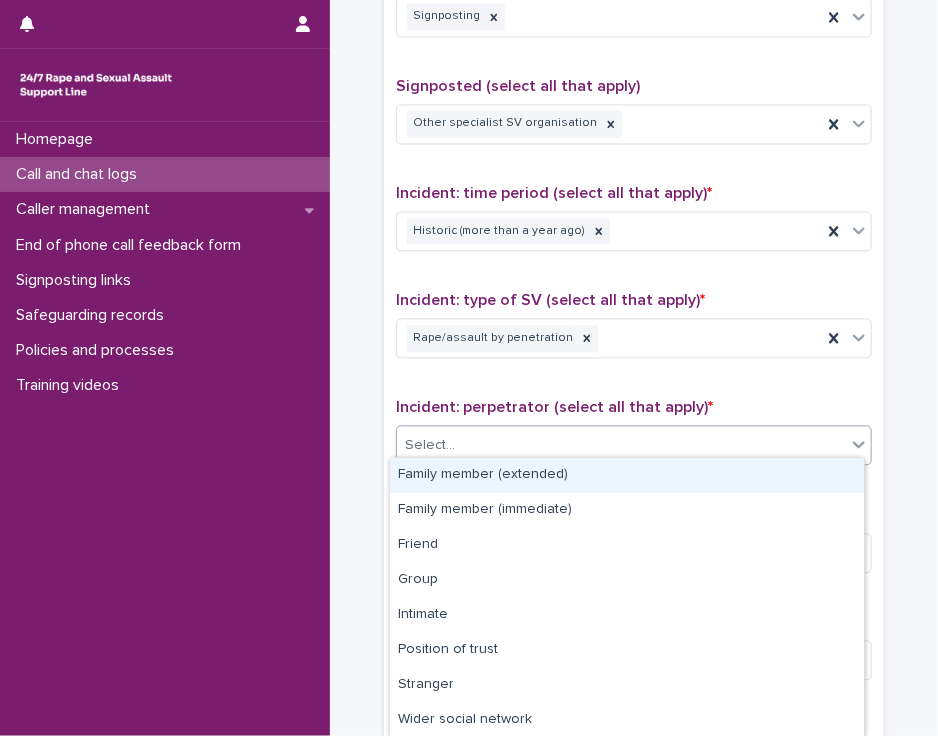click on "Select..." at bounding box center [621, 445] 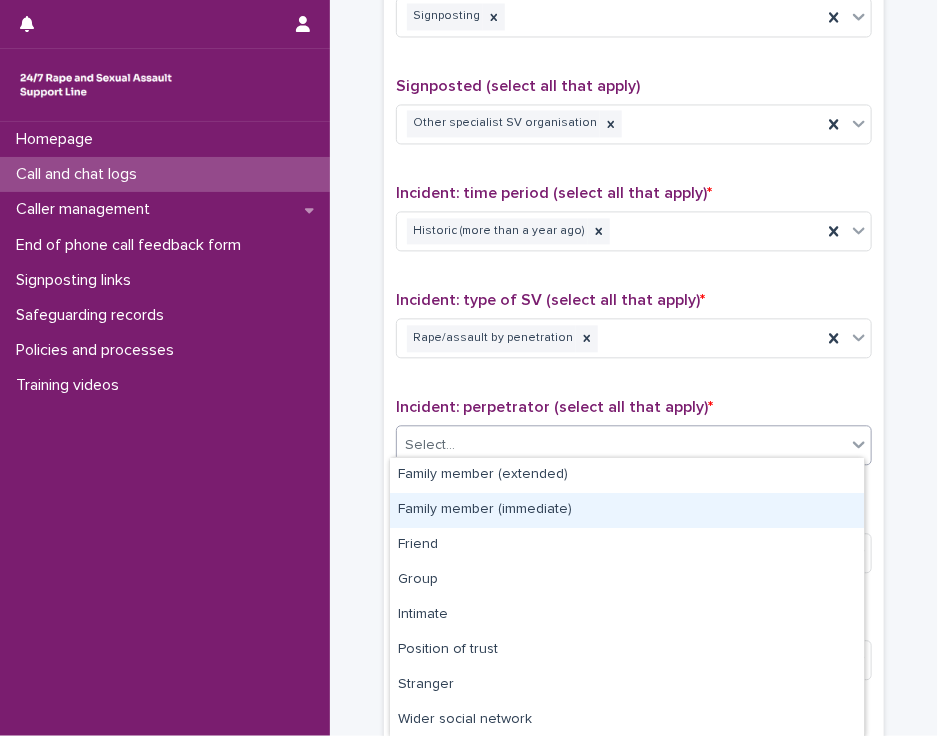 scroll, scrollTop: 106, scrollLeft: 0, axis: vertical 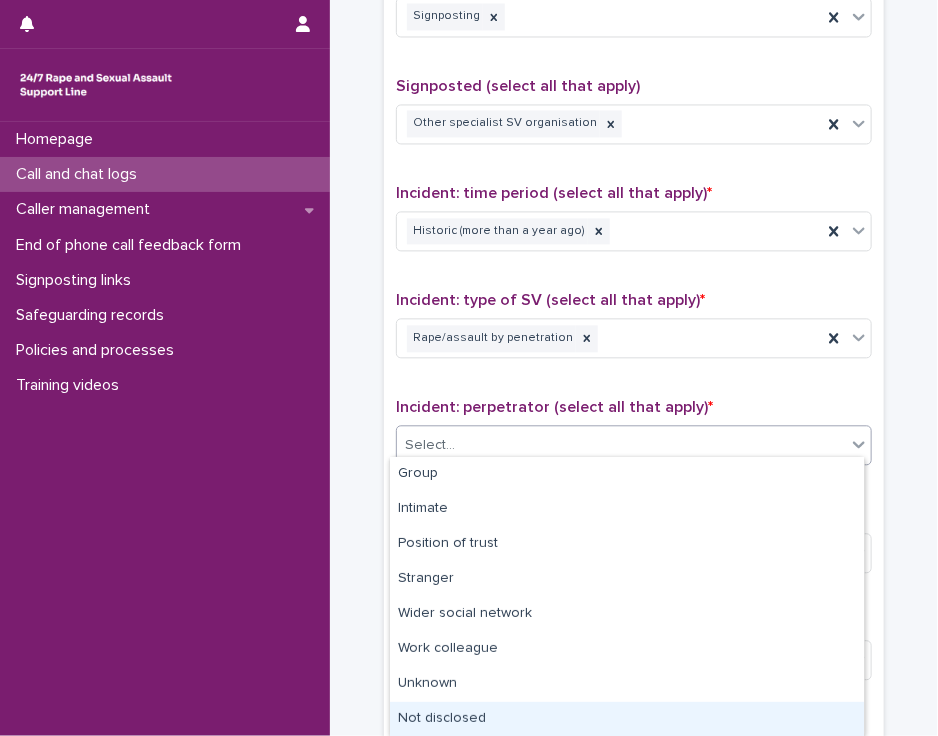 click on "Not disclosed" at bounding box center (627, 719) 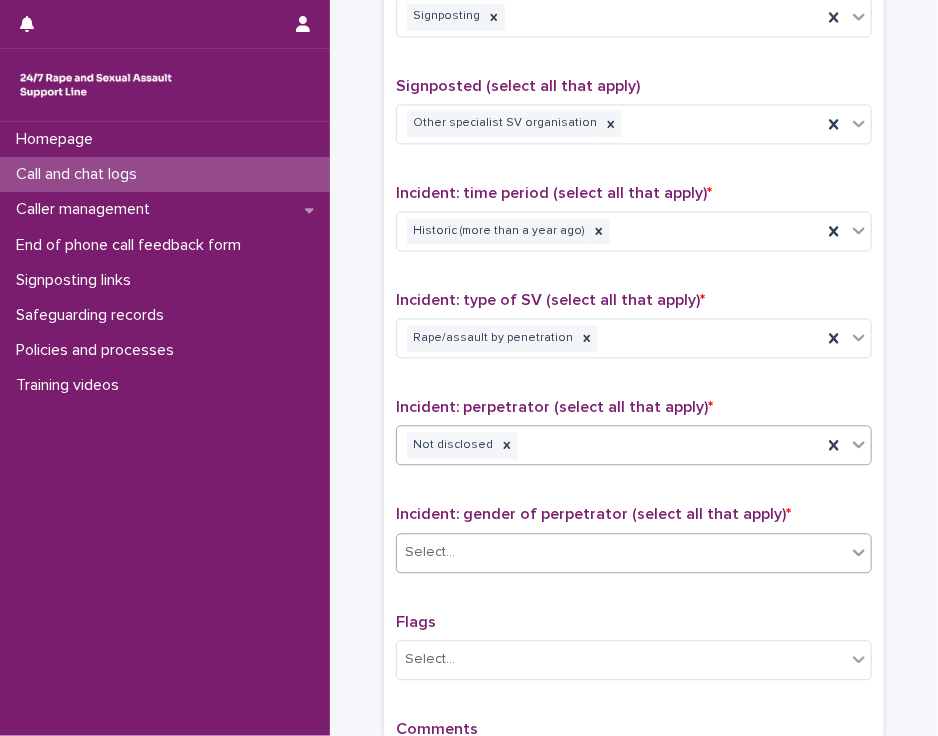 click on "Select..." at bounding box center (621, 552) 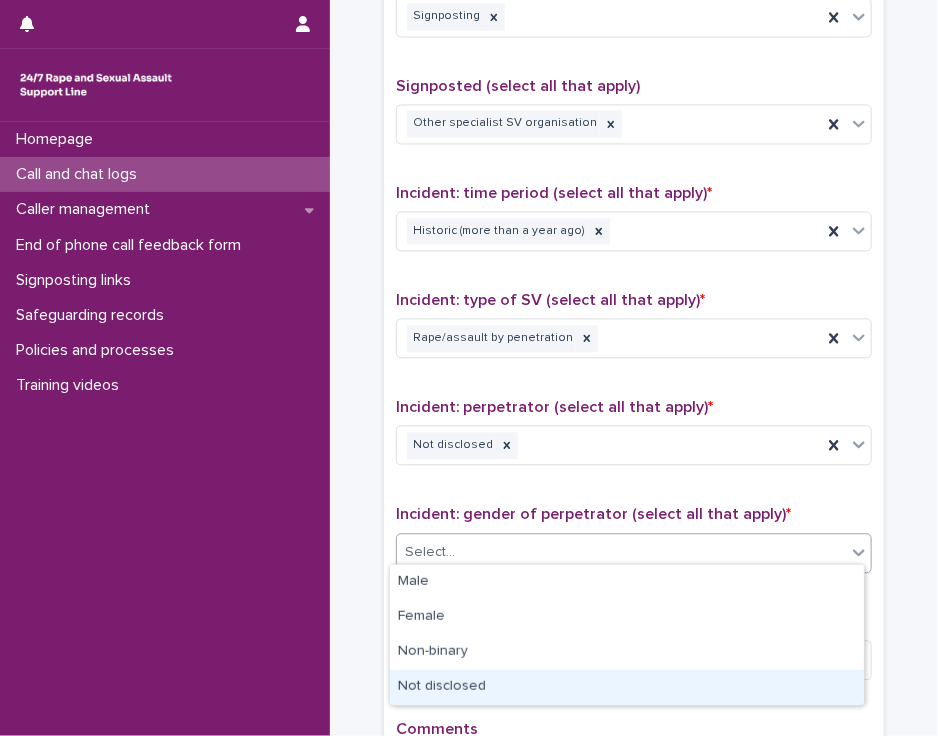 click on "Not disclosed" at bounding box center [627, 687] 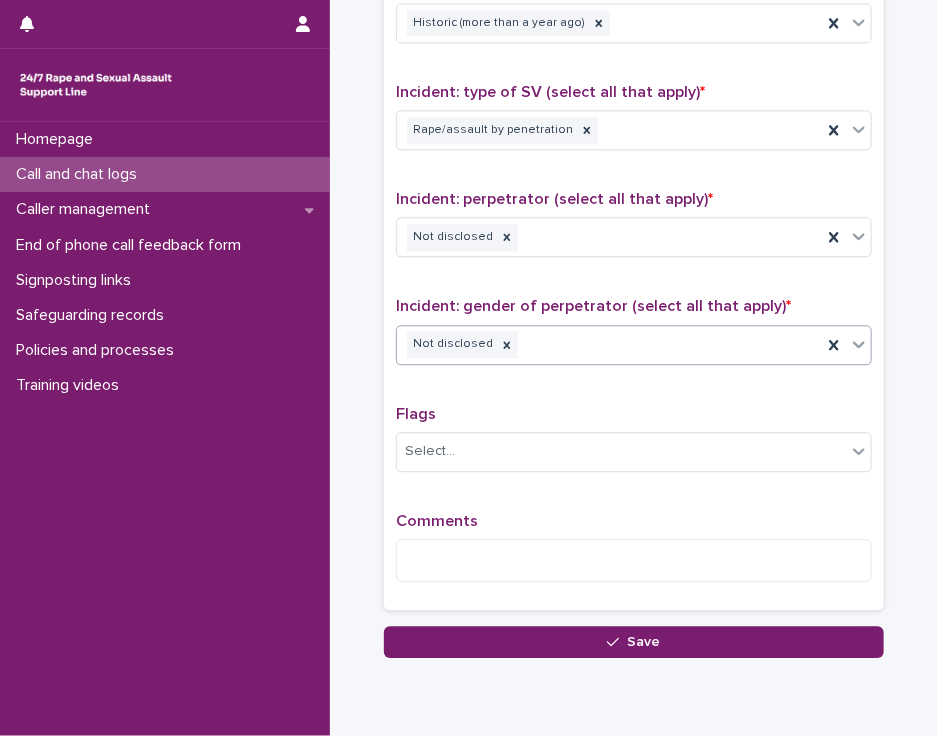 scroll, scrollTop: 1471, scrollLeft: 0, axis: vertical 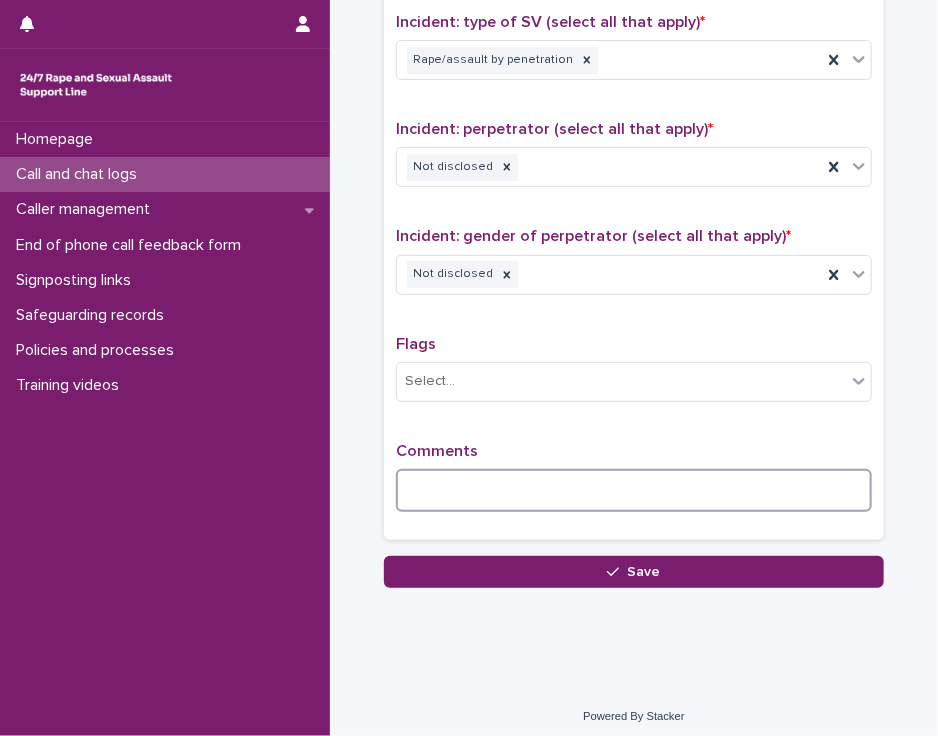 click at bounding box center [634, 490] 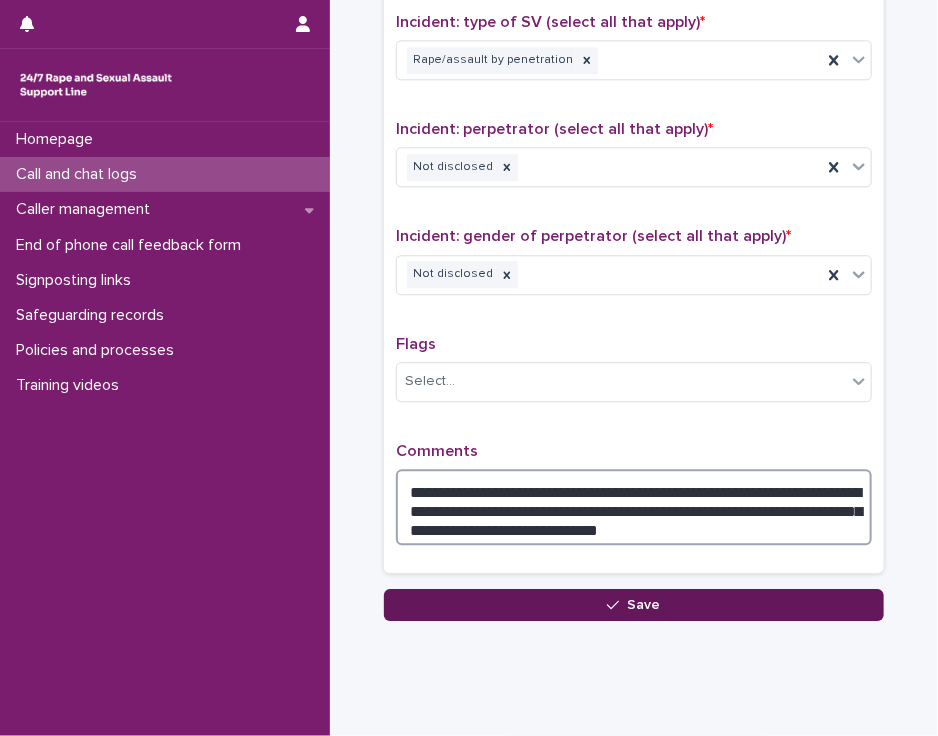 type on "**********" 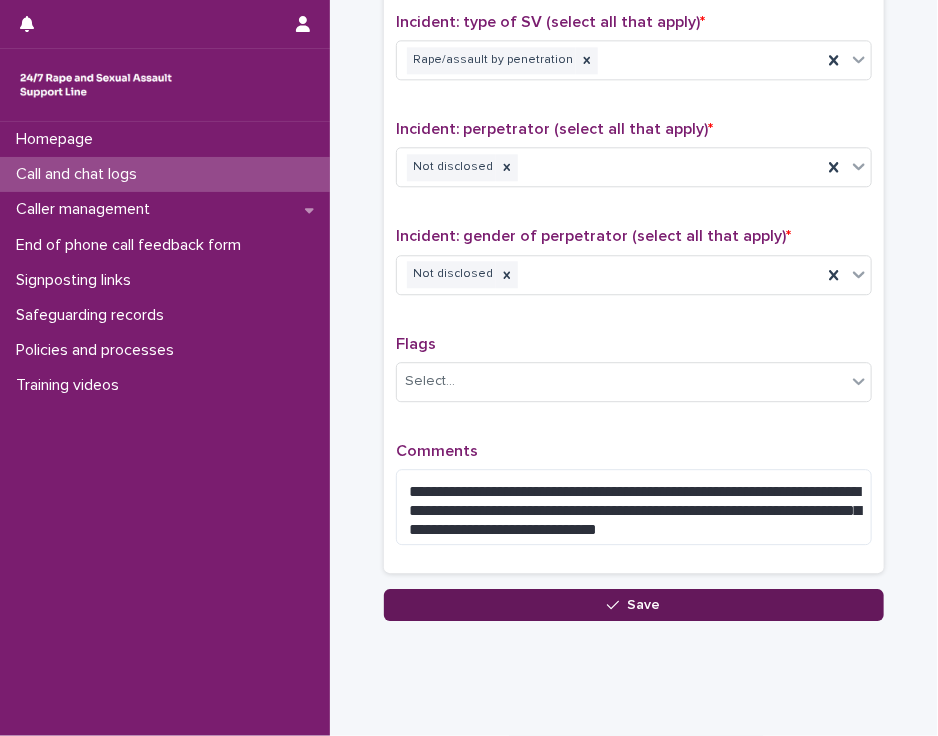 click on "Save" at bounding box center [634, 605] 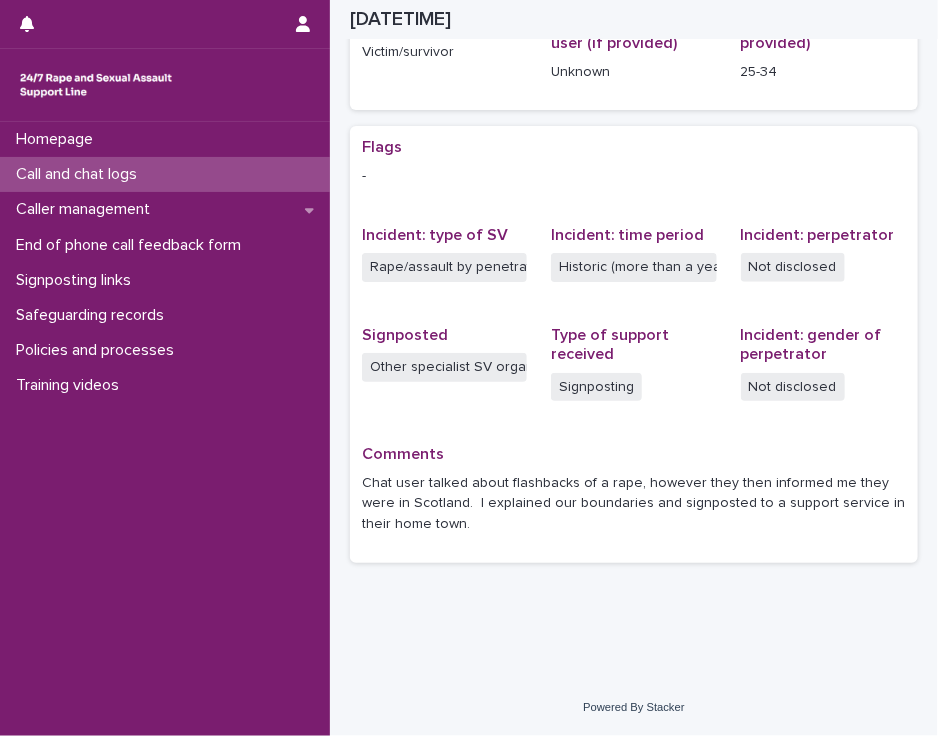 scroll, scrollTop: 328, scrollLeft: 0, axis: vertical 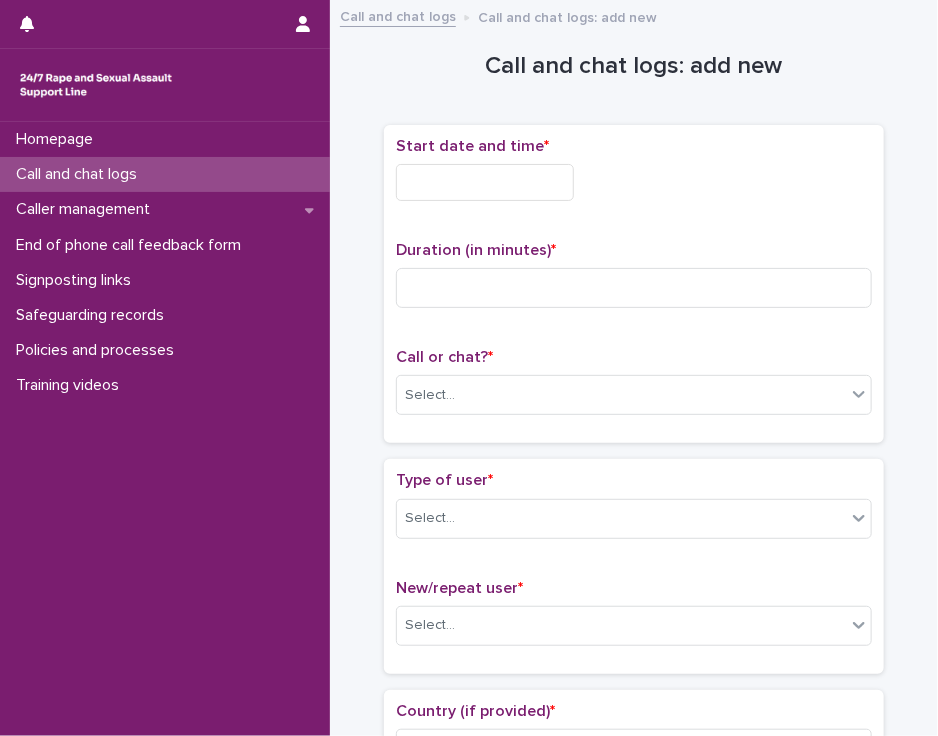 click at bounding box center (485, 182) 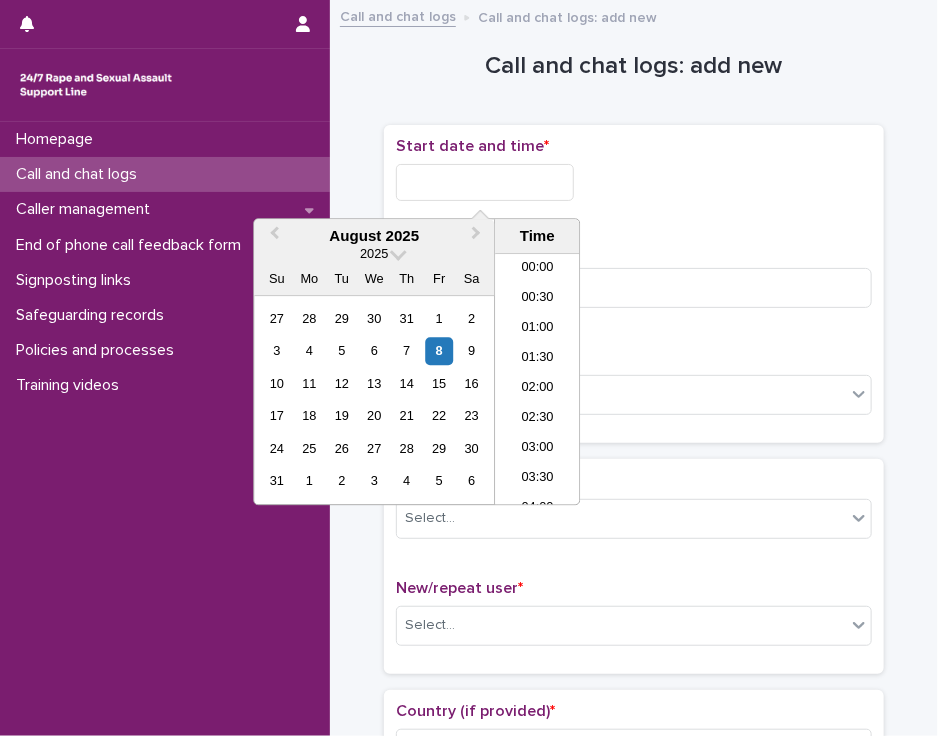 scroll, scrollTop: 880, scrollLeft: 0, axis: vertical 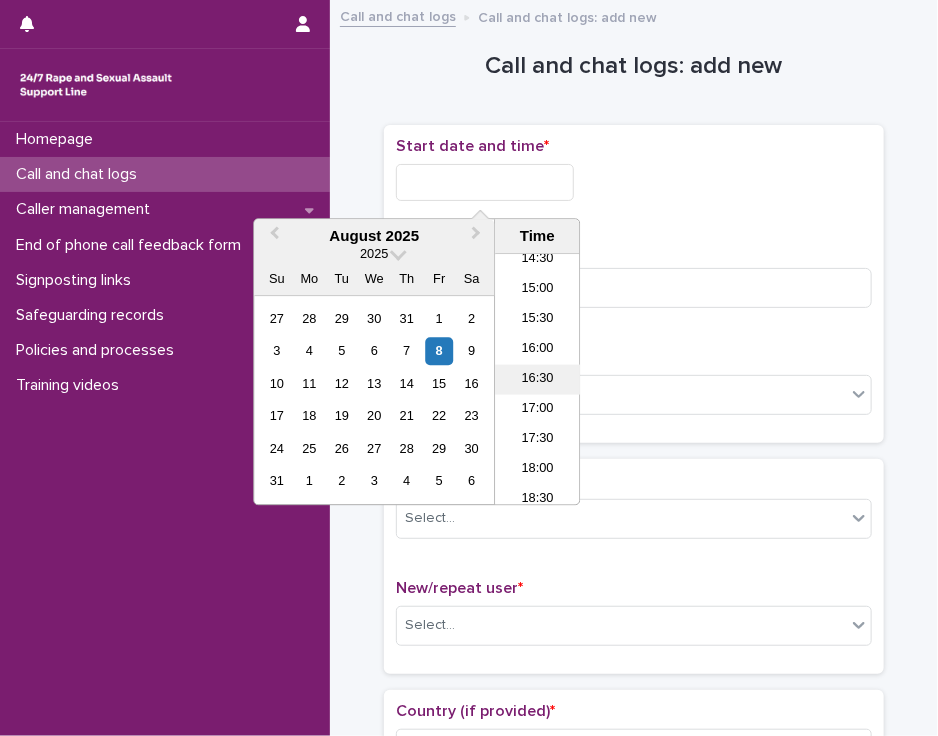 click on "16:30" at bounding box center (537, 380) 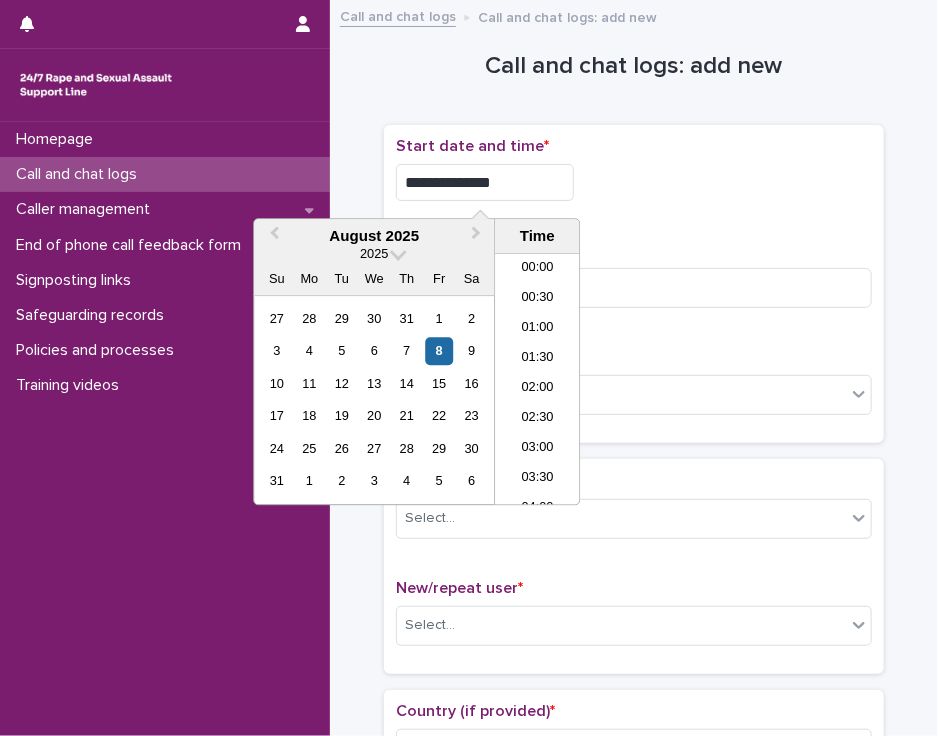 click on "**********" at bounding box center (485, 182) 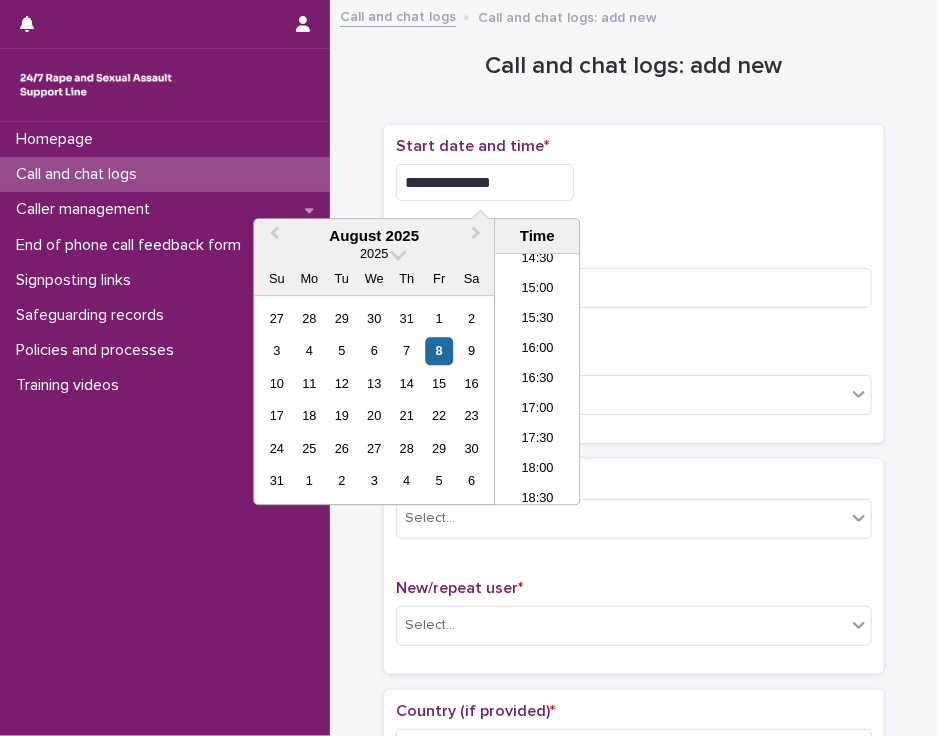 type on "**********" 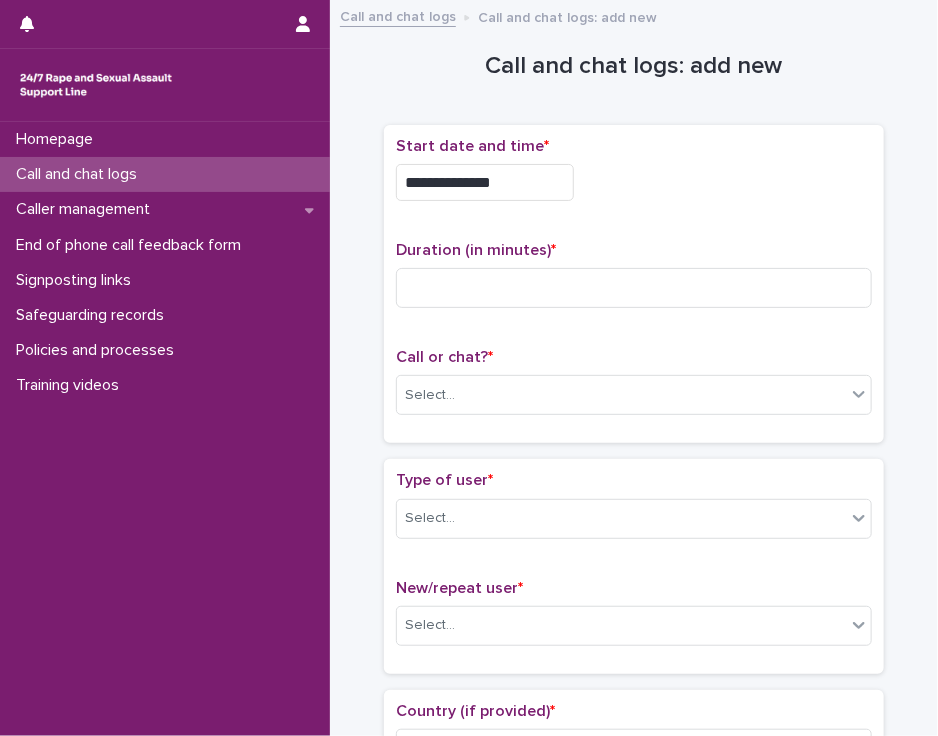 click on "**********" at bounding box center [634, 177] 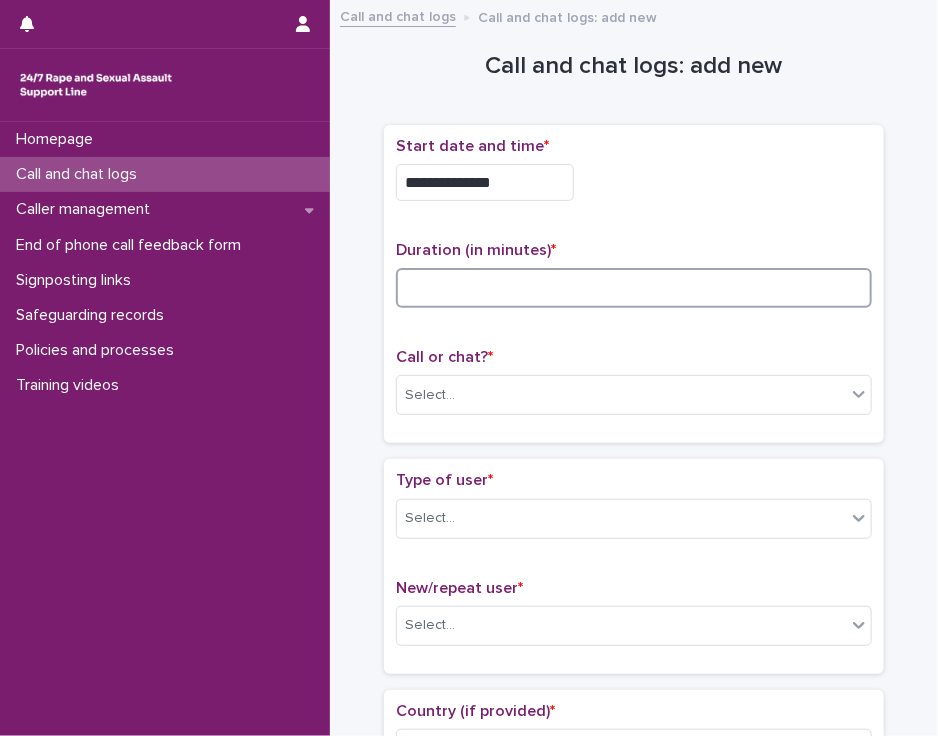click at bounding box center [634, 288] 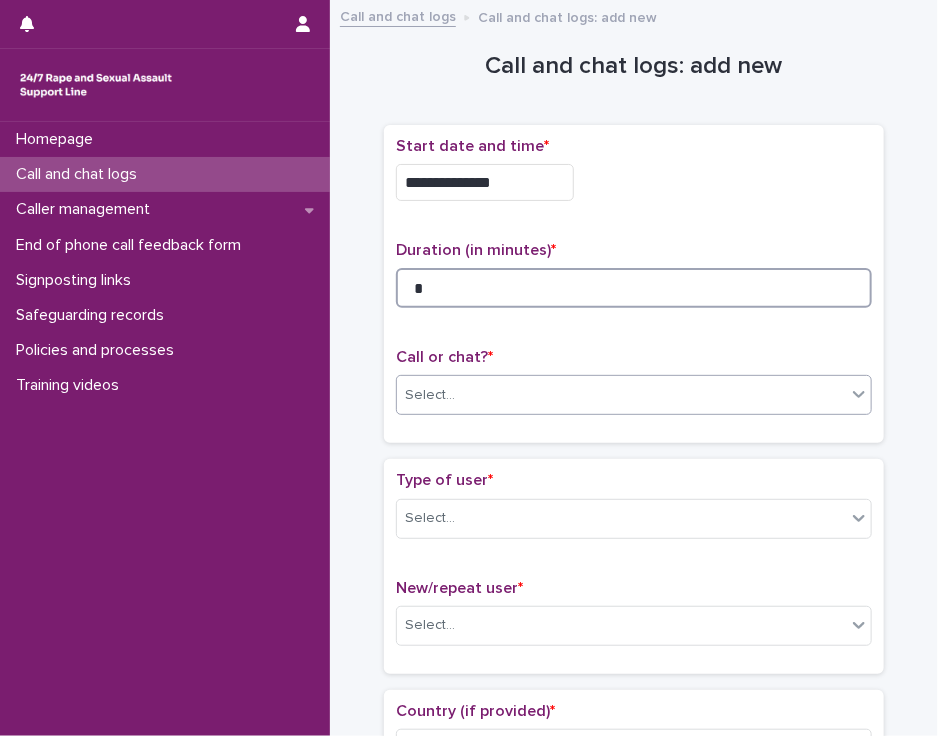 type on "*" 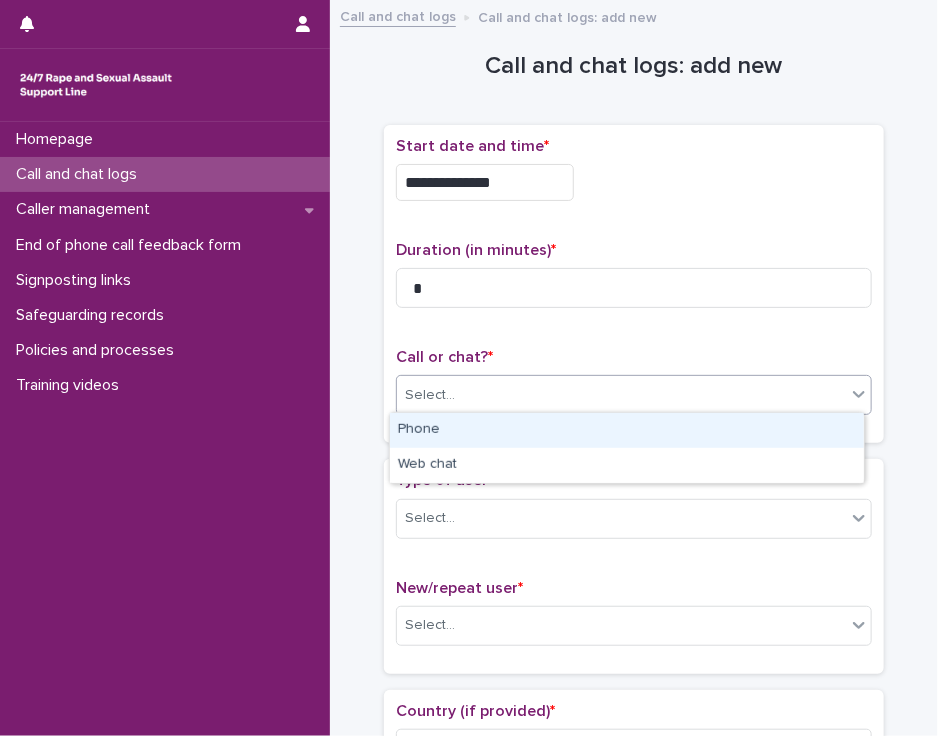 click on "Select..." at bounding box center (621, 395) 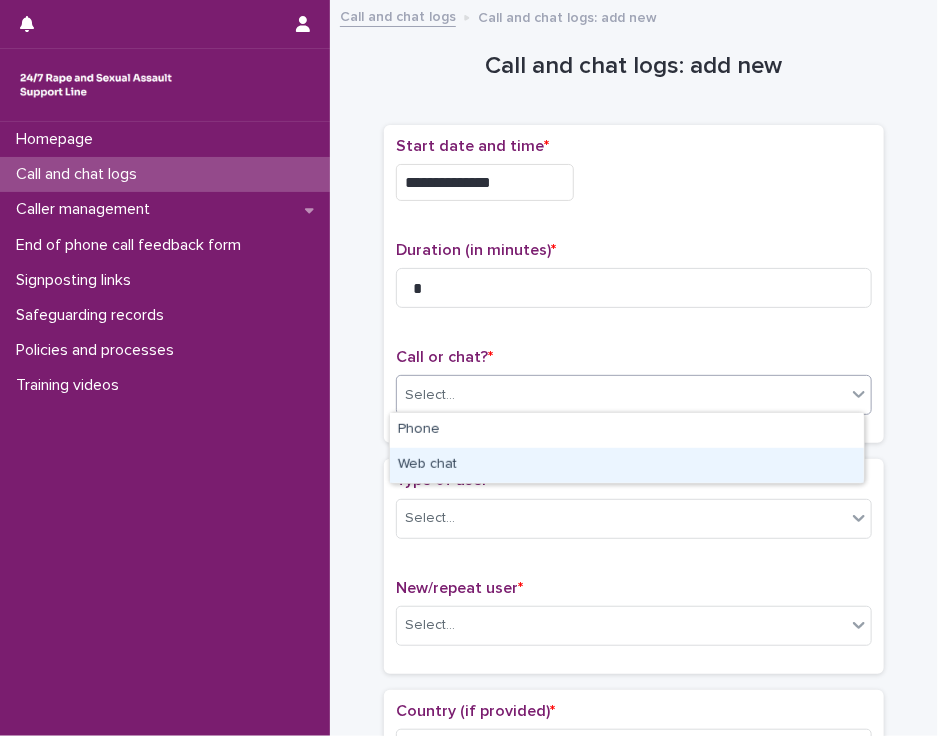 click on "Web chat" at bounding box center [627, 465] 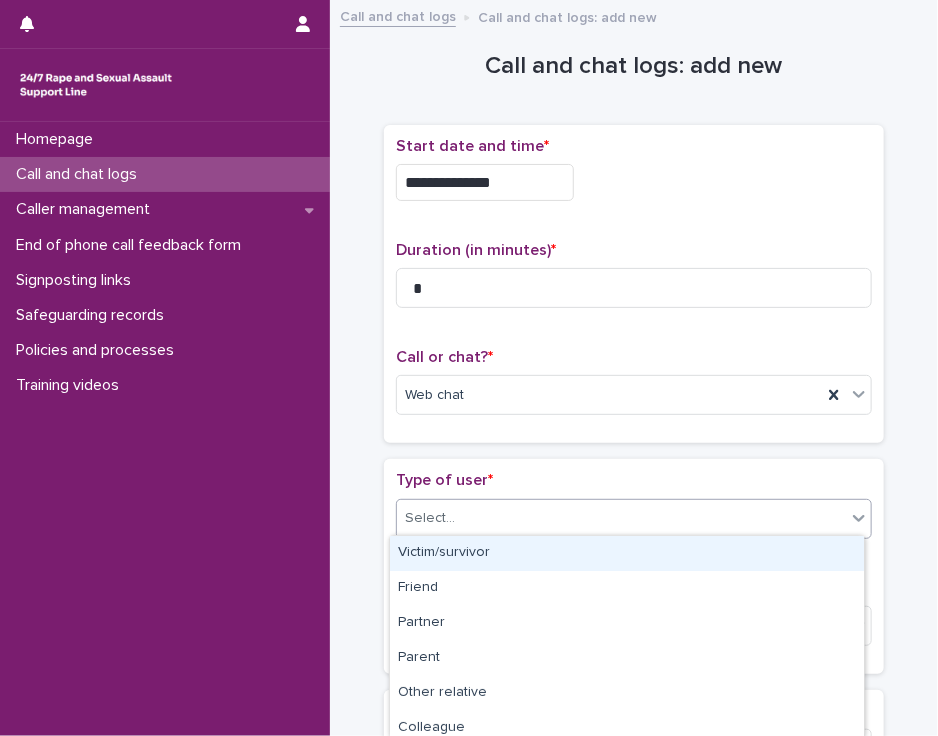 click on "Select..." at bounding box center [621, 518] 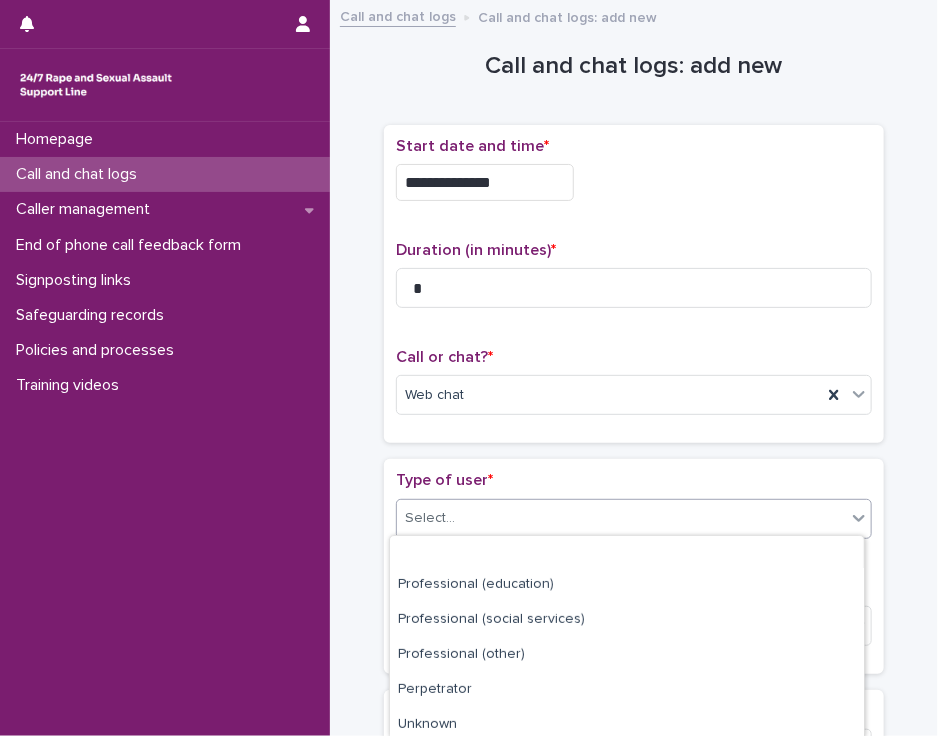 scroll, scrollTop: 323, scrollLeft: 0, axis: vertical 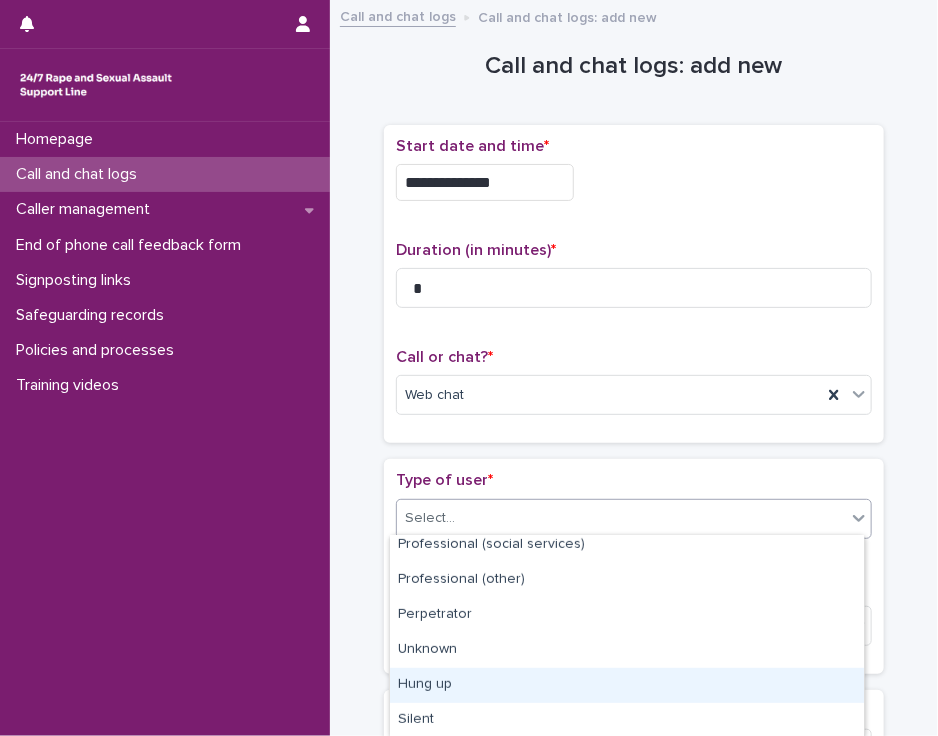 click on "Hung up" at bounding box center (627, 685) 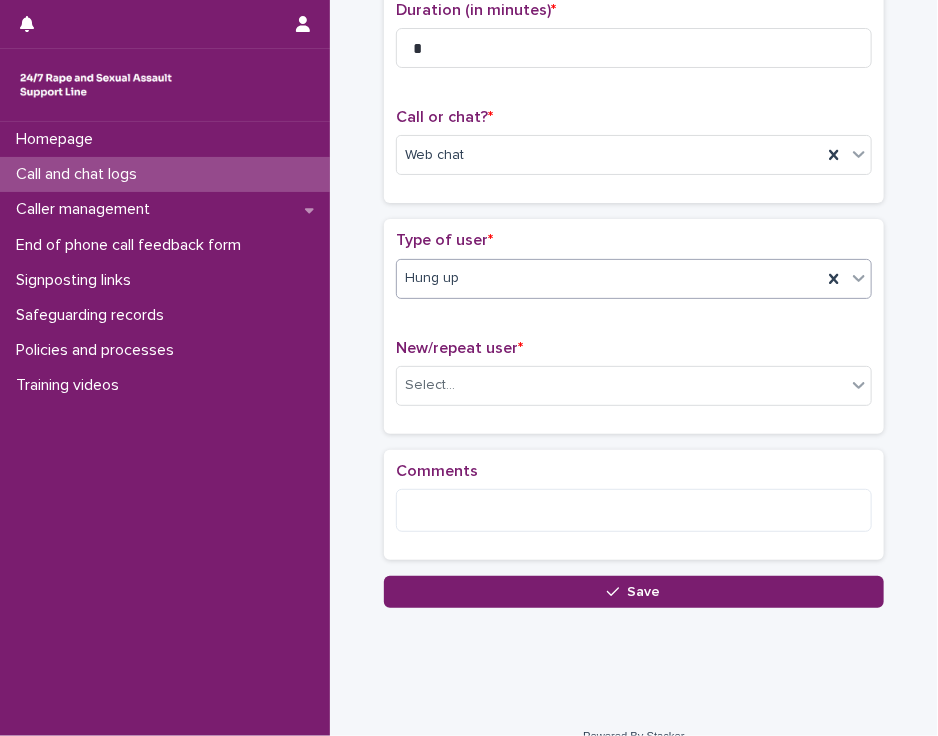 scroll, scrollTop: 248, scrollLeft: 0, axis: vertical 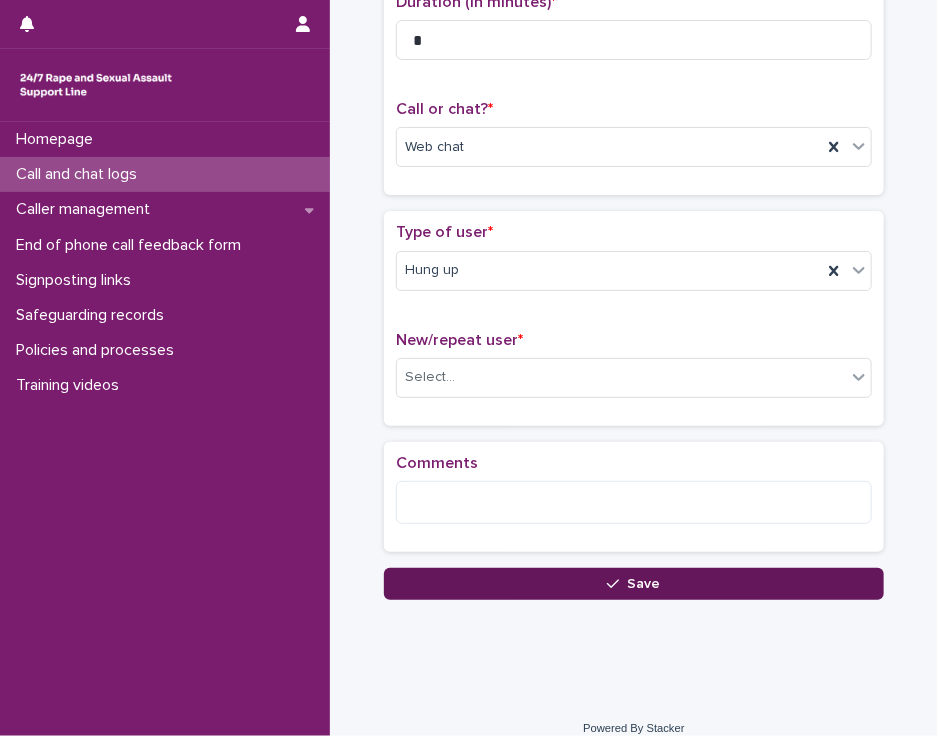 click on "Save" at bounding box center [634, 584] 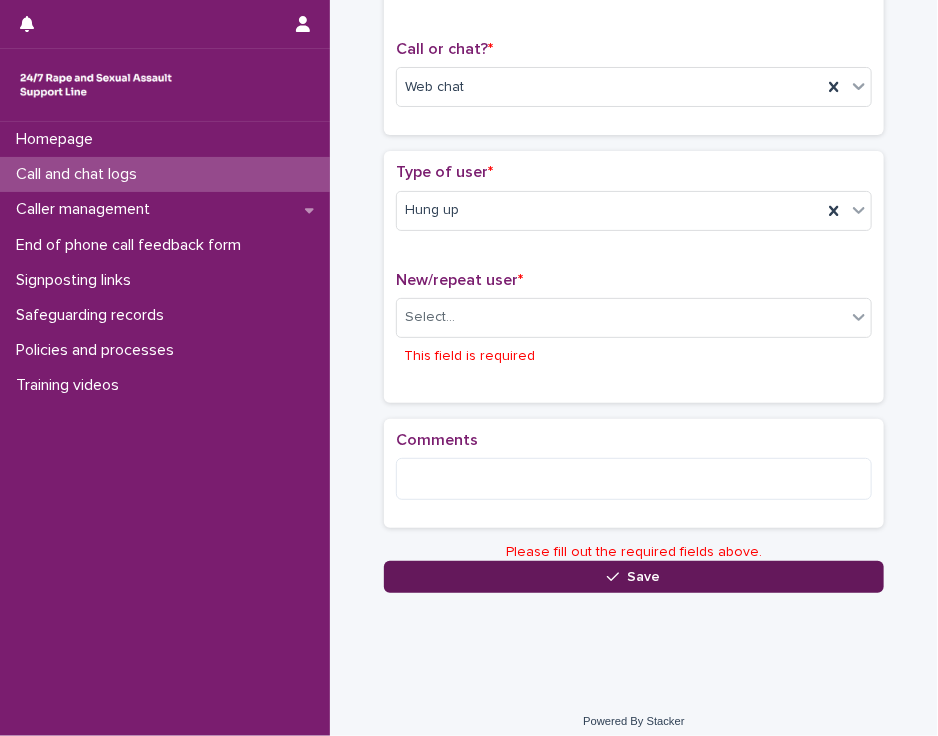 scroll, scrollTop: 315, scrollLeft: 0, axis: vertical 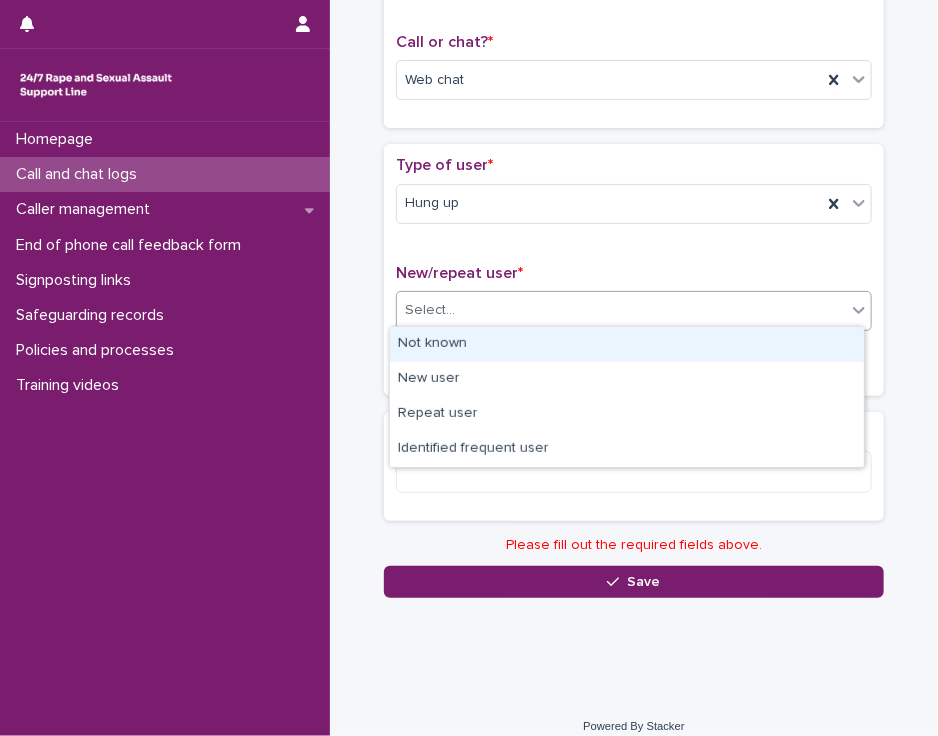 click on "Select..." at bounding box center [621, 310] 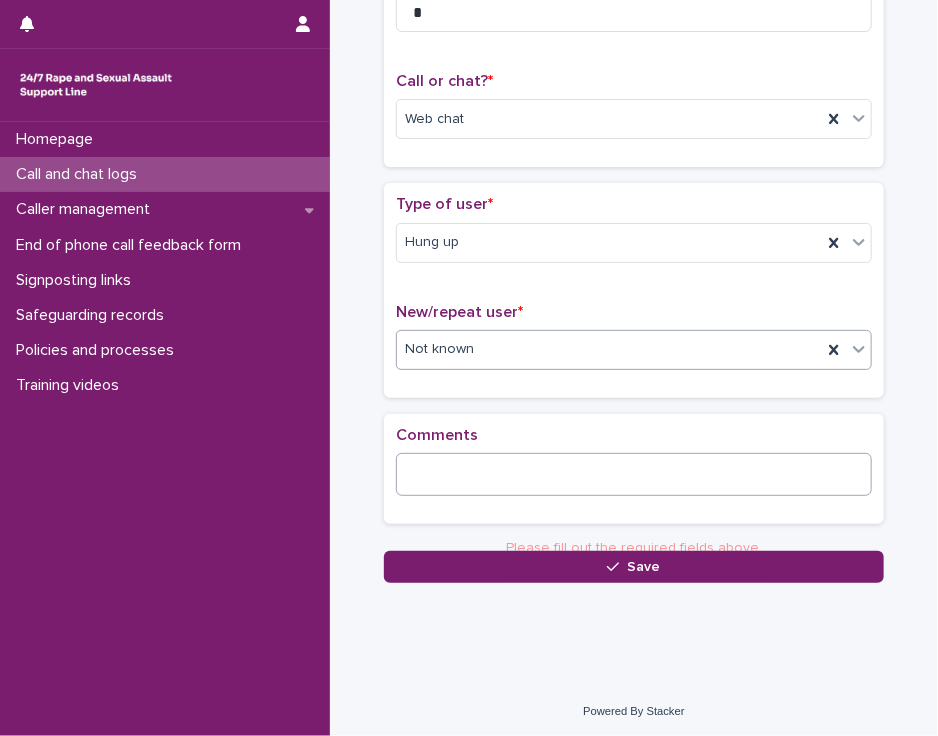 scroll, scrollTop: 264, scrollLeft: 0, axis: vertical 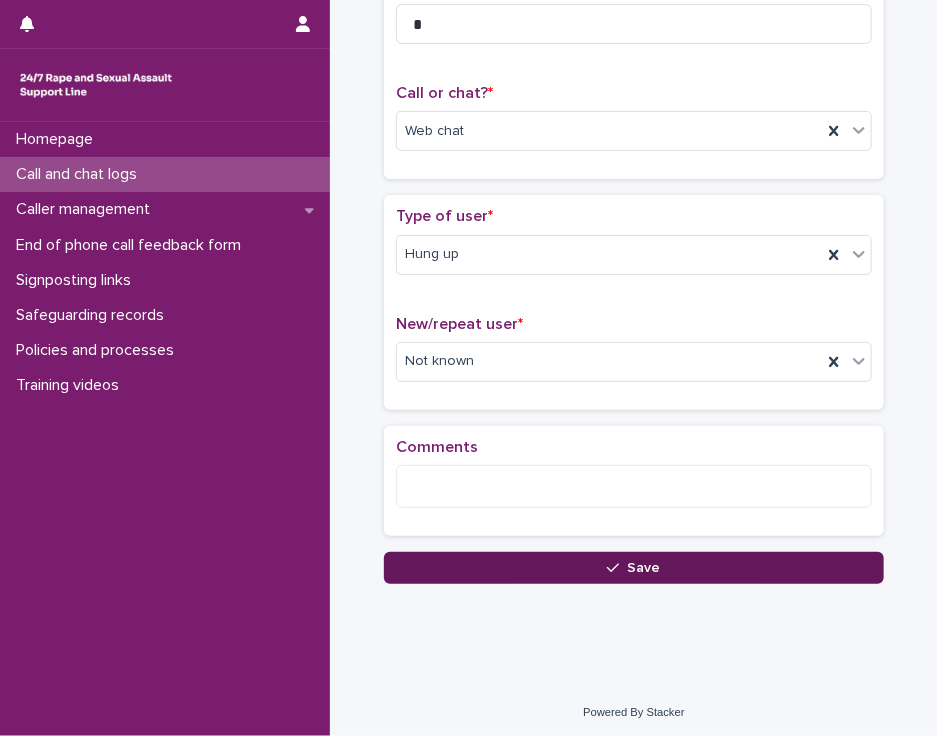 click on "Save" at bounding box center [634, 568] 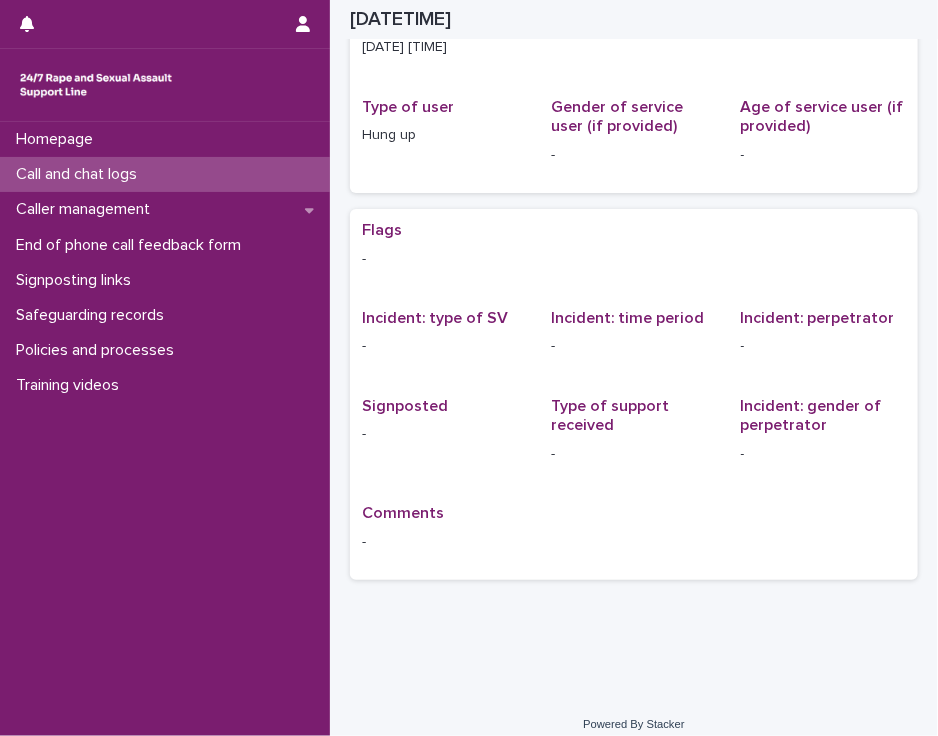 scroll, scrollTop: 0, scrollLeft: 0, axis: both 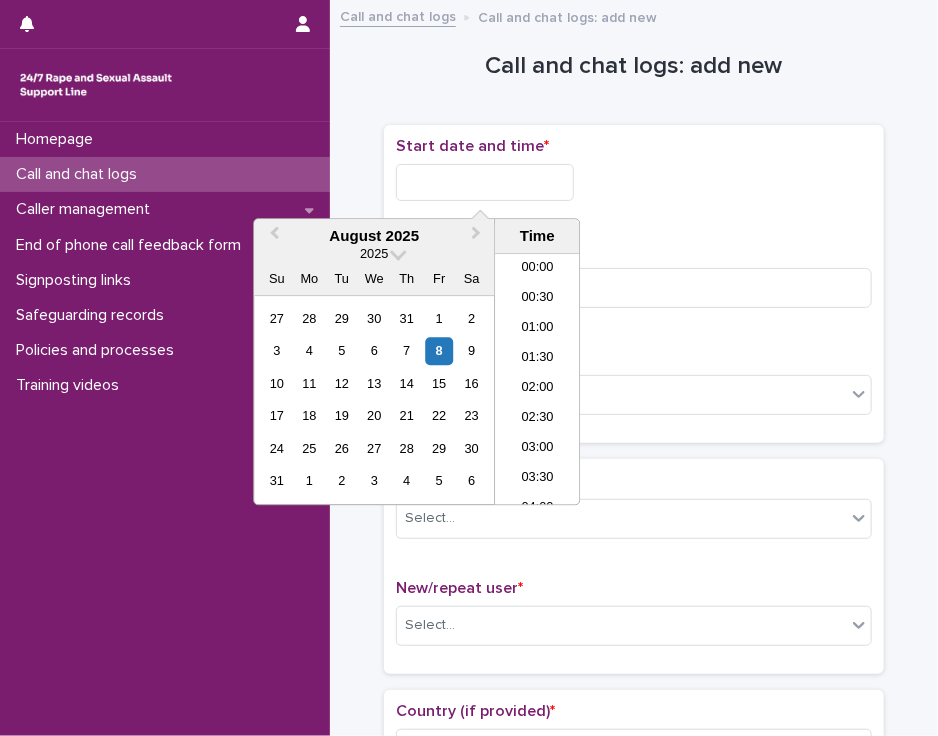 click at bounding box center [485, 182] 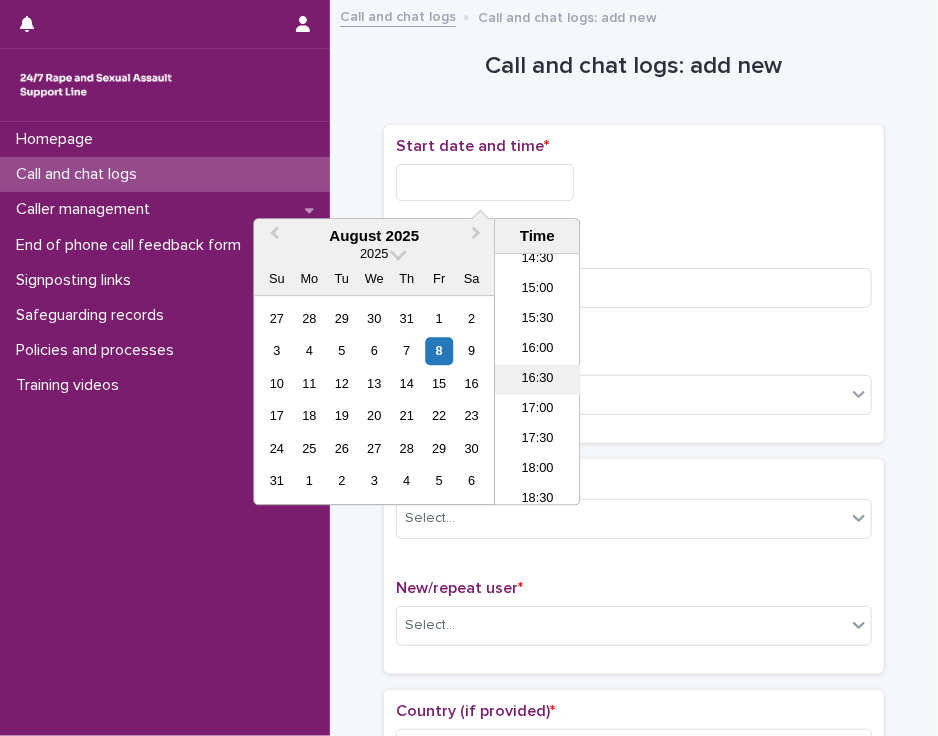 click on "16:30" at bounding box center [537, 380] 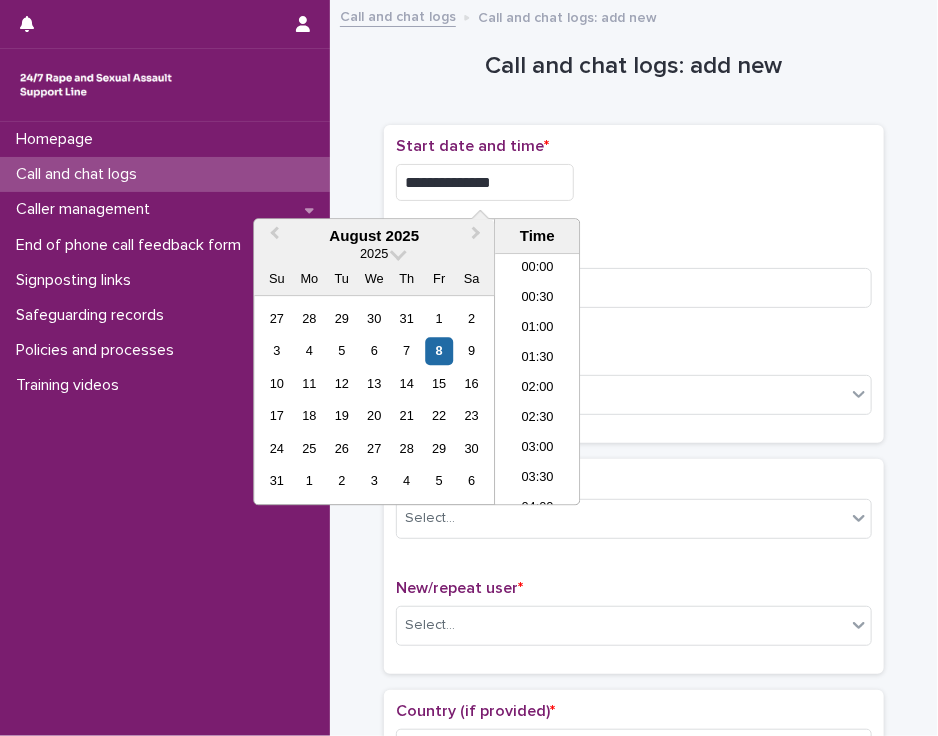 scroll, scrollTop: 880, scrollLeft: 0, axis: vertical 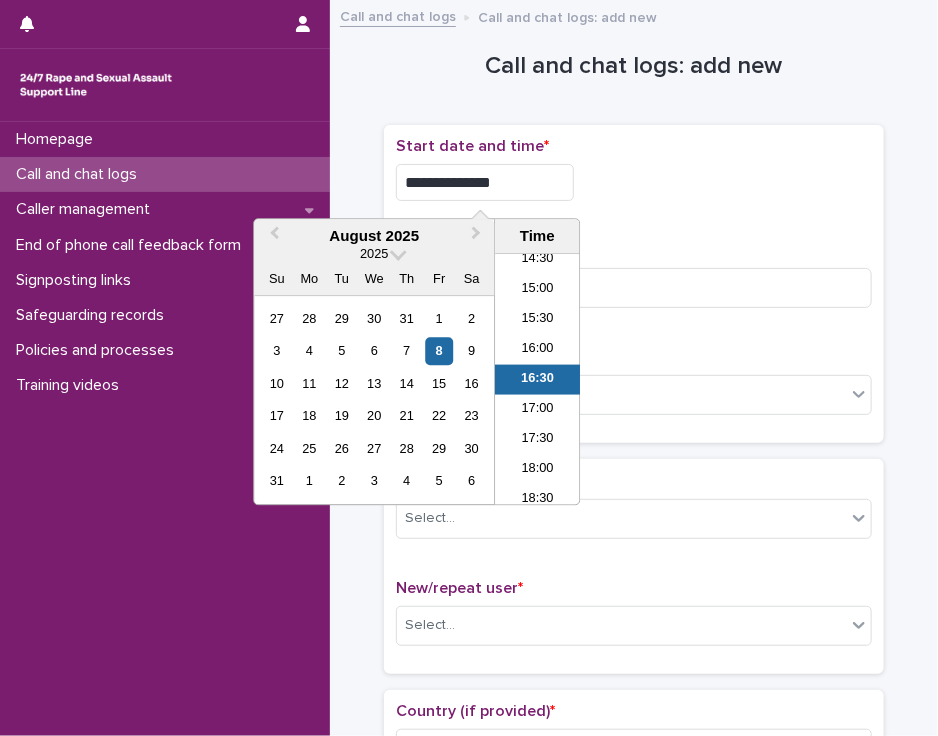 click on "**********" at bounding box center (485, 182) 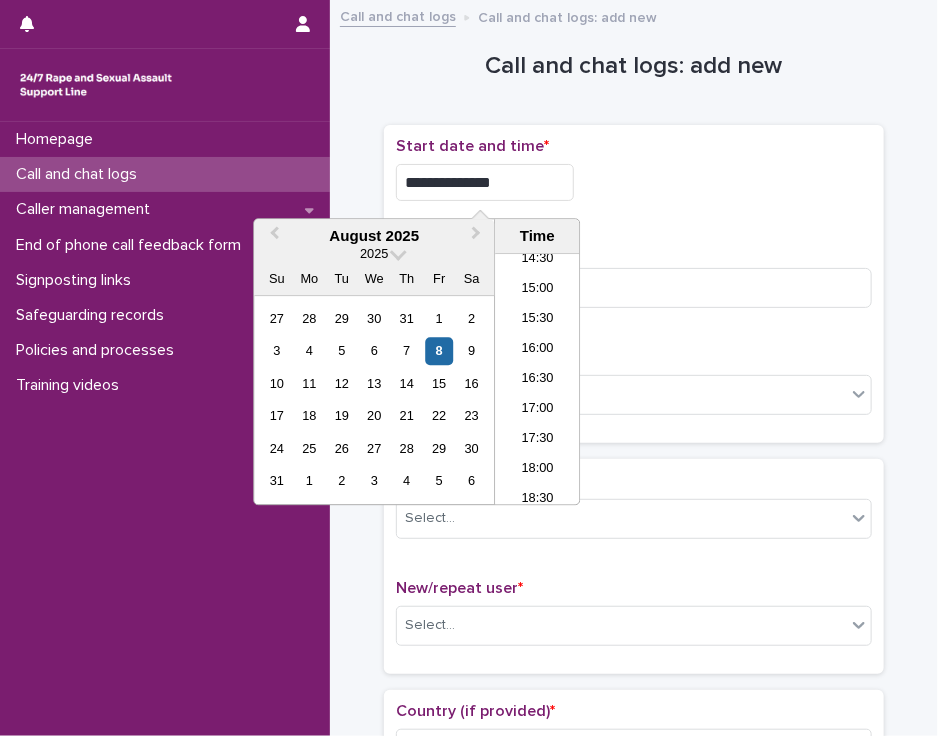 type on "**********" 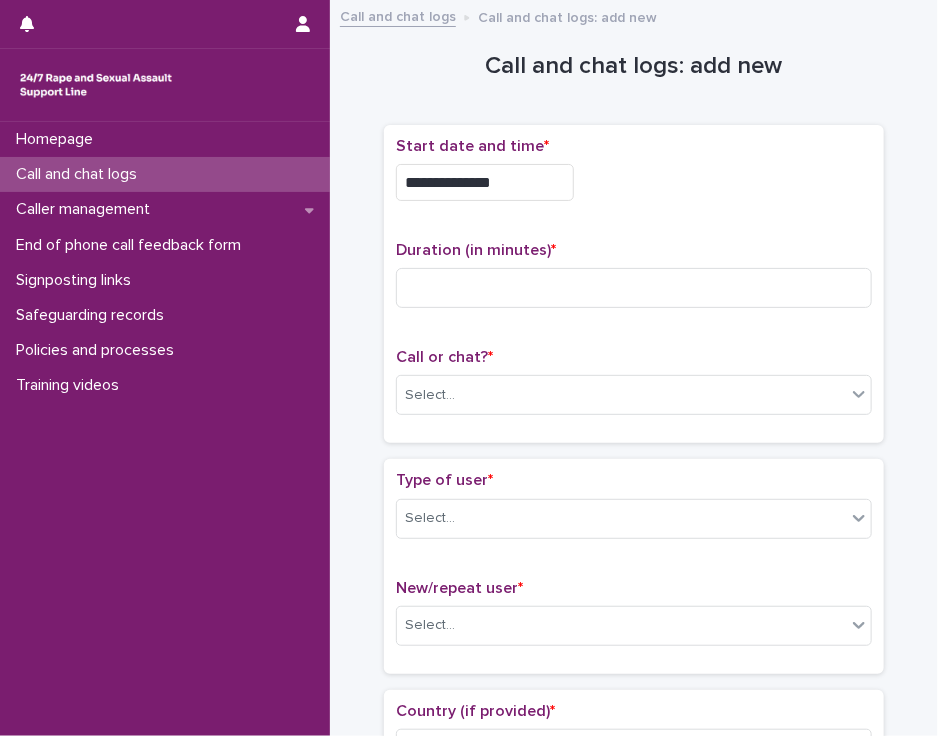 click on "**********" at bounding box center [634, 177] 